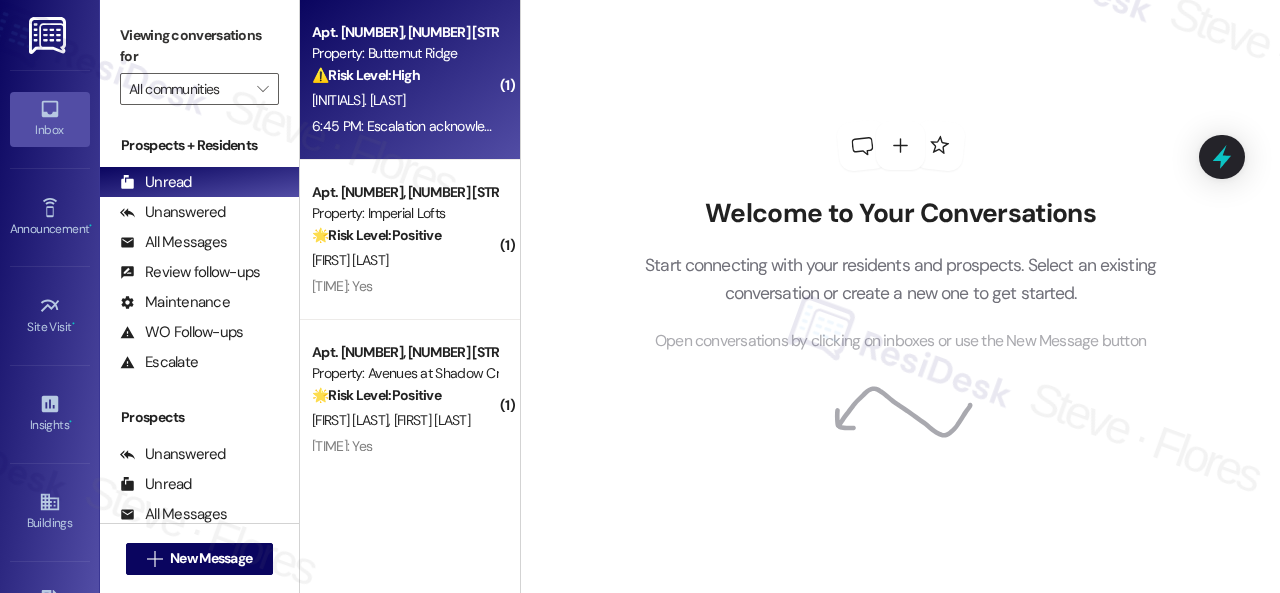 scroll, scrollTop: 0, scrollLeft: 0, axis: both 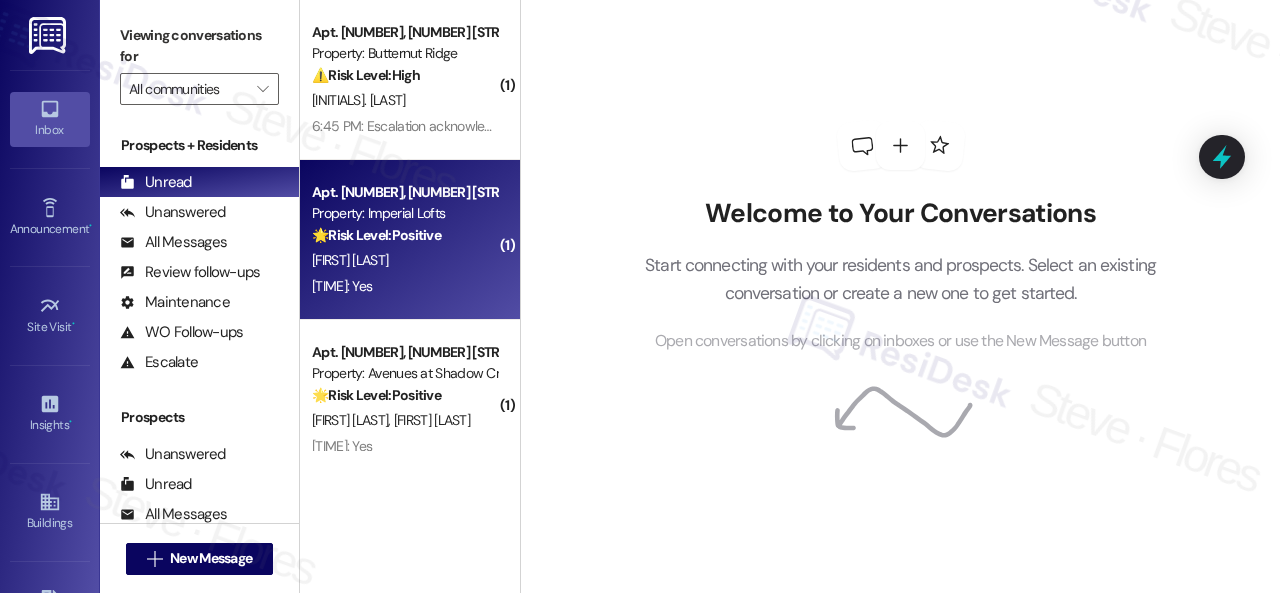 click on "[FIRST] [LAST]" at bounding box center (404, 260) 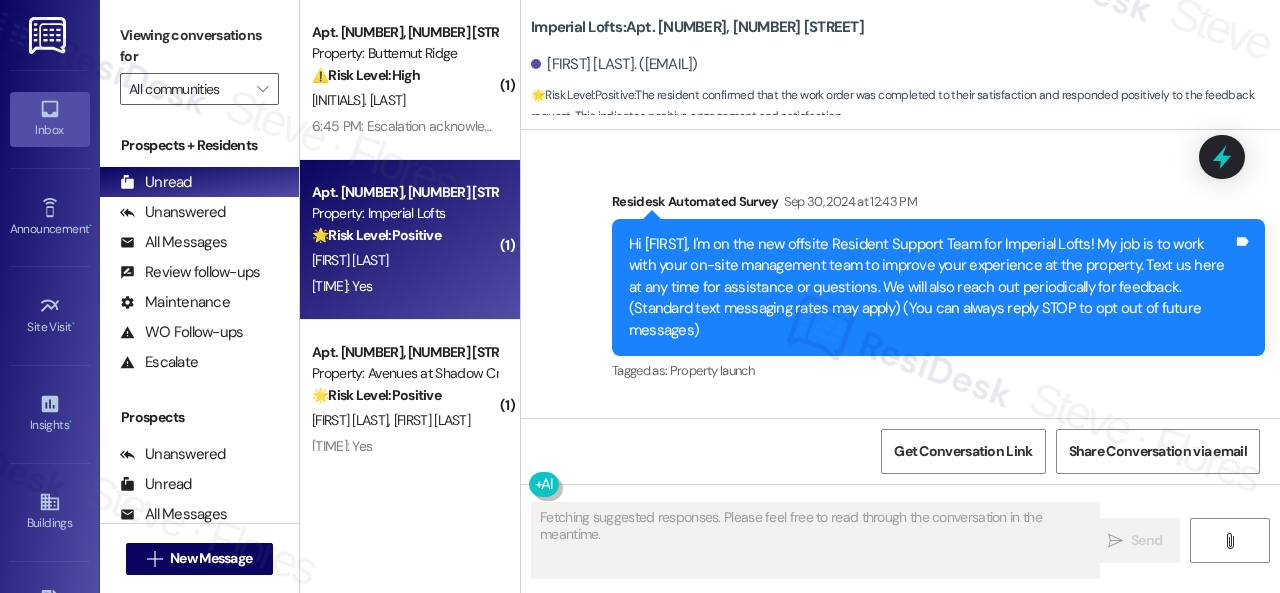 scroll, scrollTop: 8671, scrollLeft: 0, axis: vertical 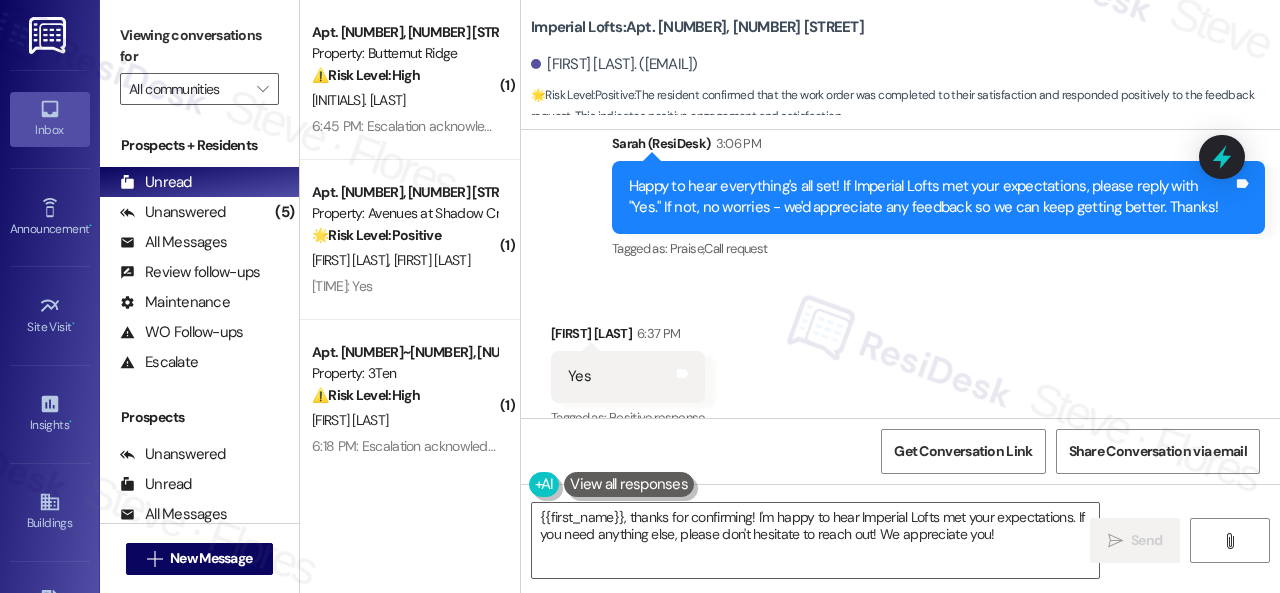 click on "Received via SMS Barbara Alepa 6:37 PM Yes  Tags and notes Tagged as:   Positive response Click to highlight conversations about Positive response" at bounding box center [900, 362] 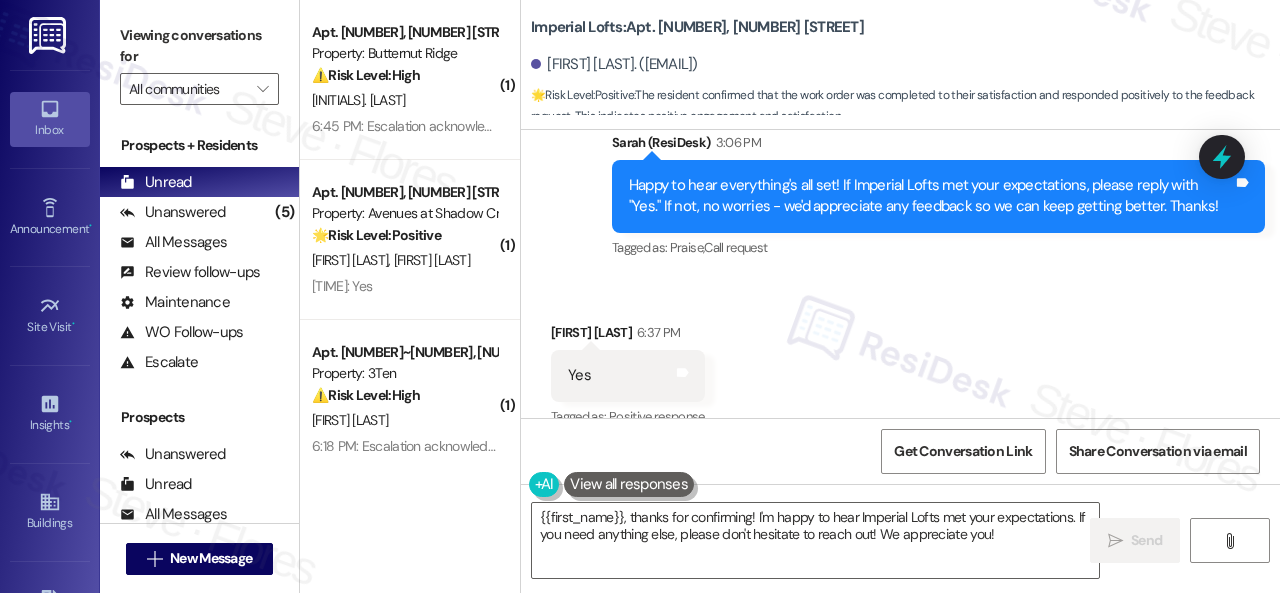 click on "Sent via SMS ResiDesk After Hours Assistant Yesterday at 8:11 PM Thank you for your message. Our offices are currently closed, but we will contact you when we resume operations. For emergencies, please contact your emergency number 281-207-9300. Tags and notes Tagged as:   Call request Click to highlight conversations about Call request Sent via SMS Sarah   (ResiDesk) 3:06 PM Happy to hear everything's all set! If Imperial Lofts met your expectations, please reply with "Yes." If not, no worries - we'd appreciate any feedback so we can keep getting better. Thanks! Tags and notes Tagged as:   Praise ,  Click to highlight conversations about Praise Call request Click to highlight conversations about Call request" at bounding box center [900, 87] 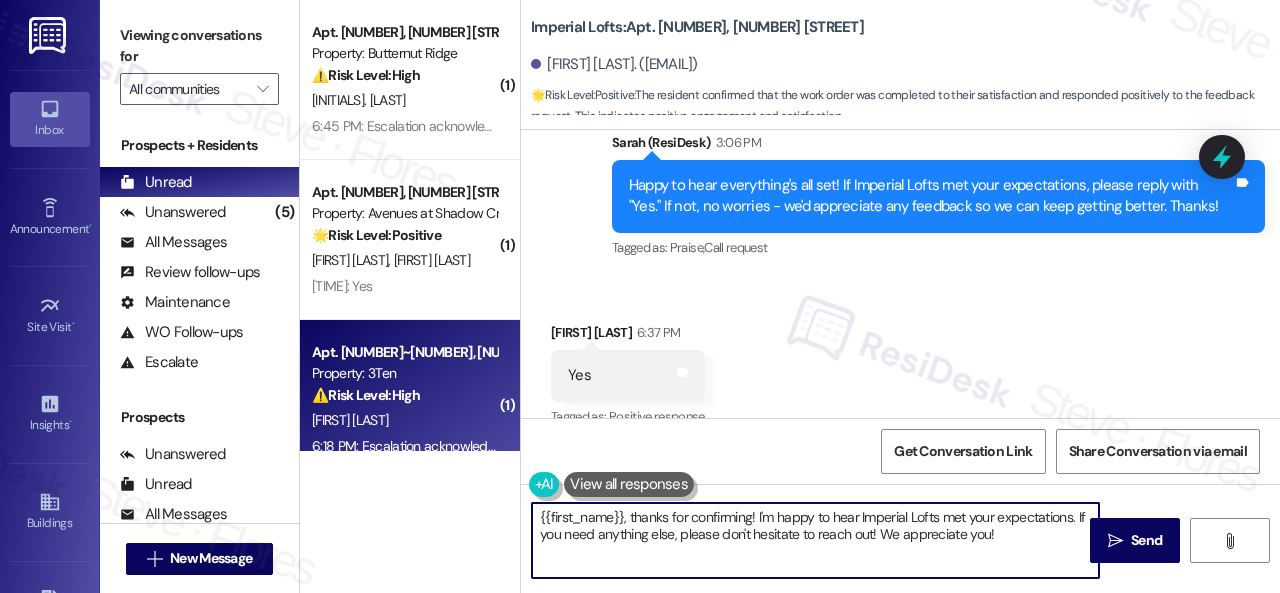 drag, startPoint x: 1002, startPoint y: 527, endPoint x: 476, endPoint y: 430, distance: 534.86914 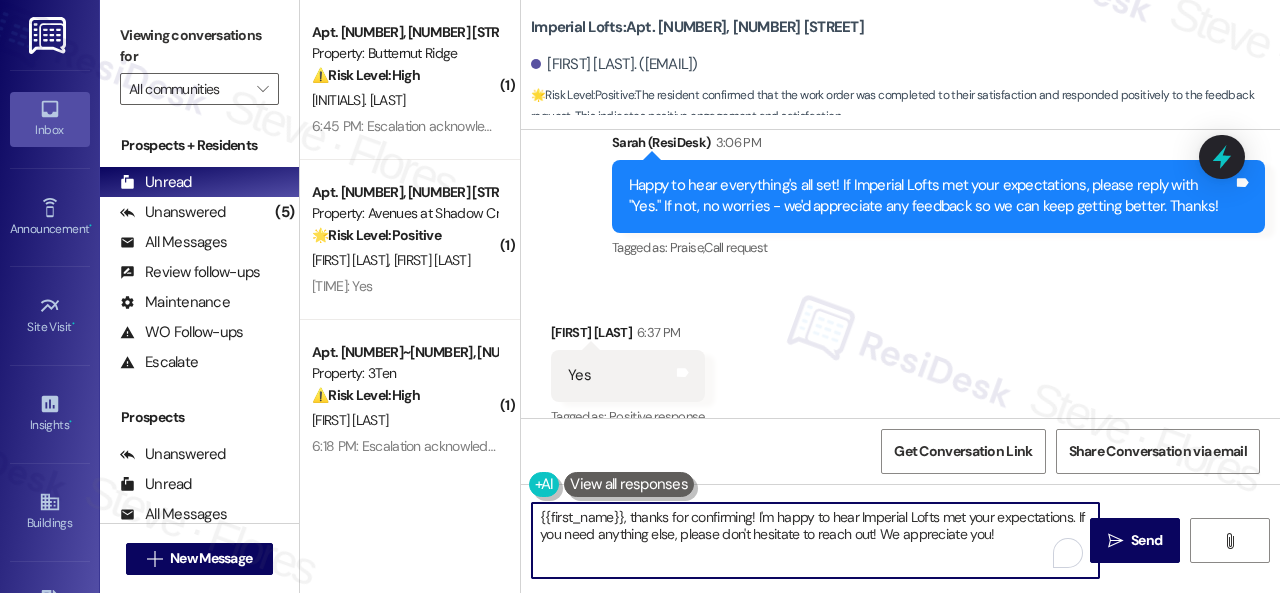 paste on "I'm glad you are satisfied with your home. Have you written a review for us before? If not, can I ask a quick favor? Would you mind writing one for us? I'll give you the link if you are willing.
If you've already done it or couldn't this time, no worries at all—no action is required. Thanks" 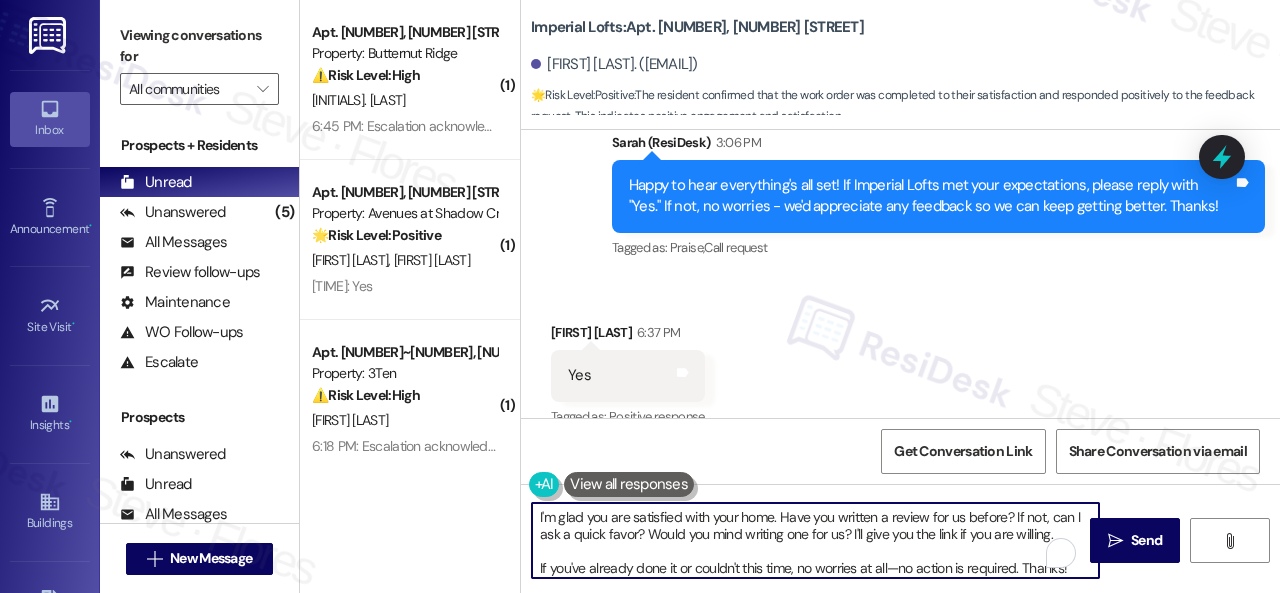 scroll, scrollTop: 4, scrollLeft: 0, axis: vertical 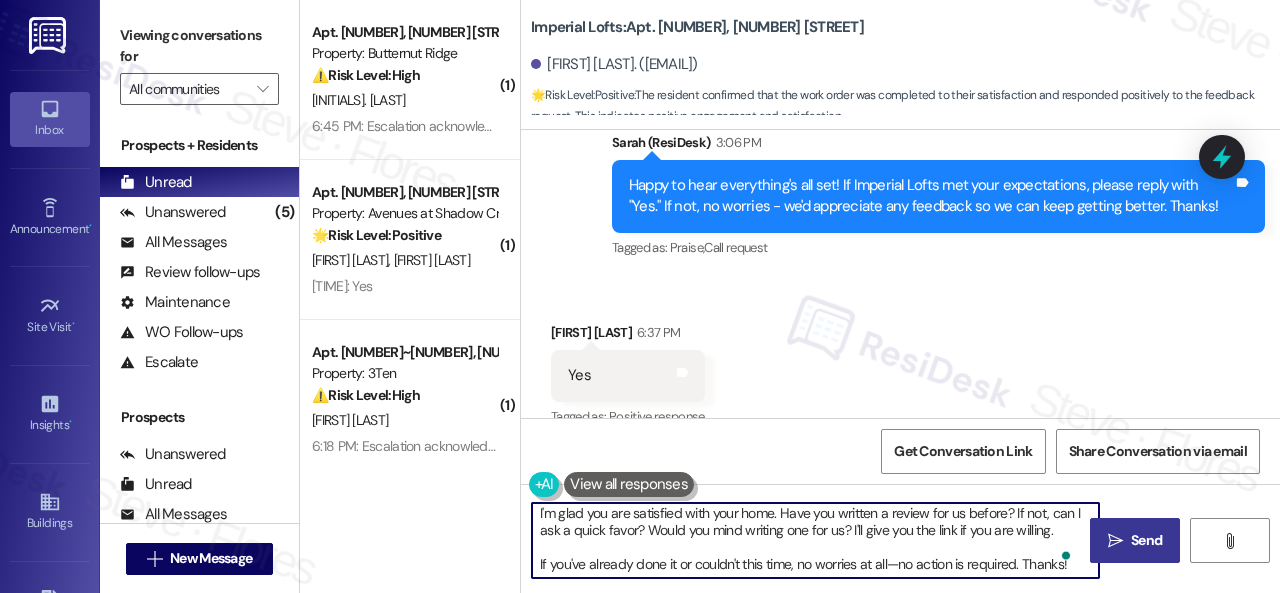 type on "I'm glad you are satisfied with your home. Have you written a review for us before? If not, can I ask a quick favor? Would you mind writing one for us? I'll give you the link if you are willing.
If you've already done it or couldn't this time, no worries at all—no action is required. Thanks!" 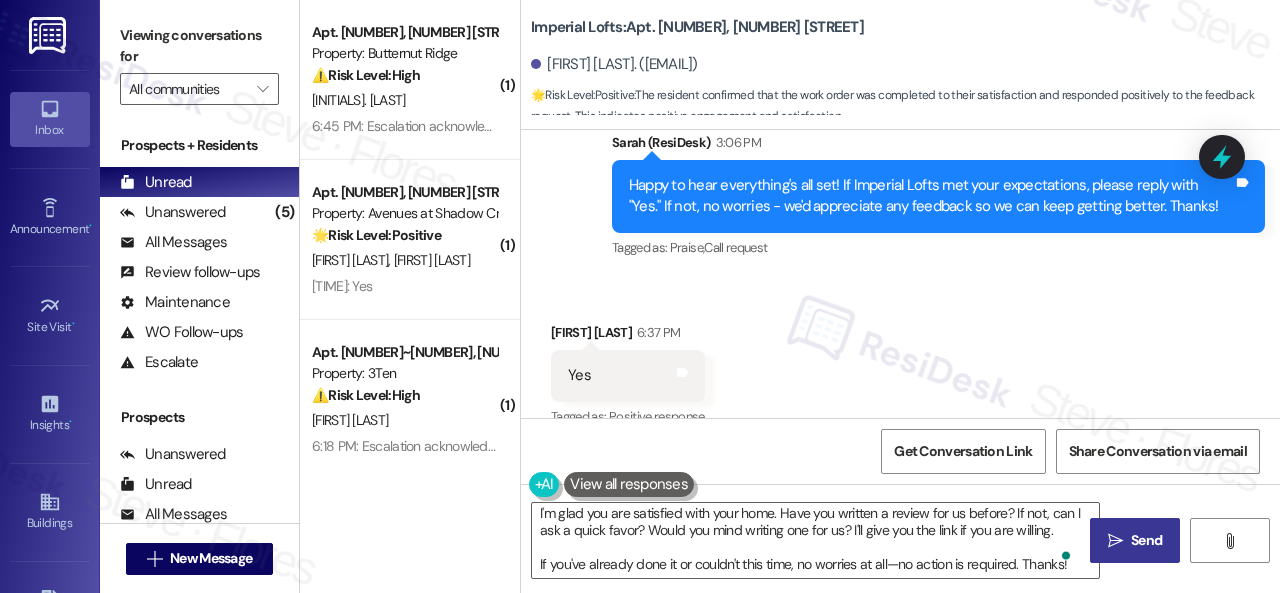 click on " Send" at bounding box center (1135, 540) 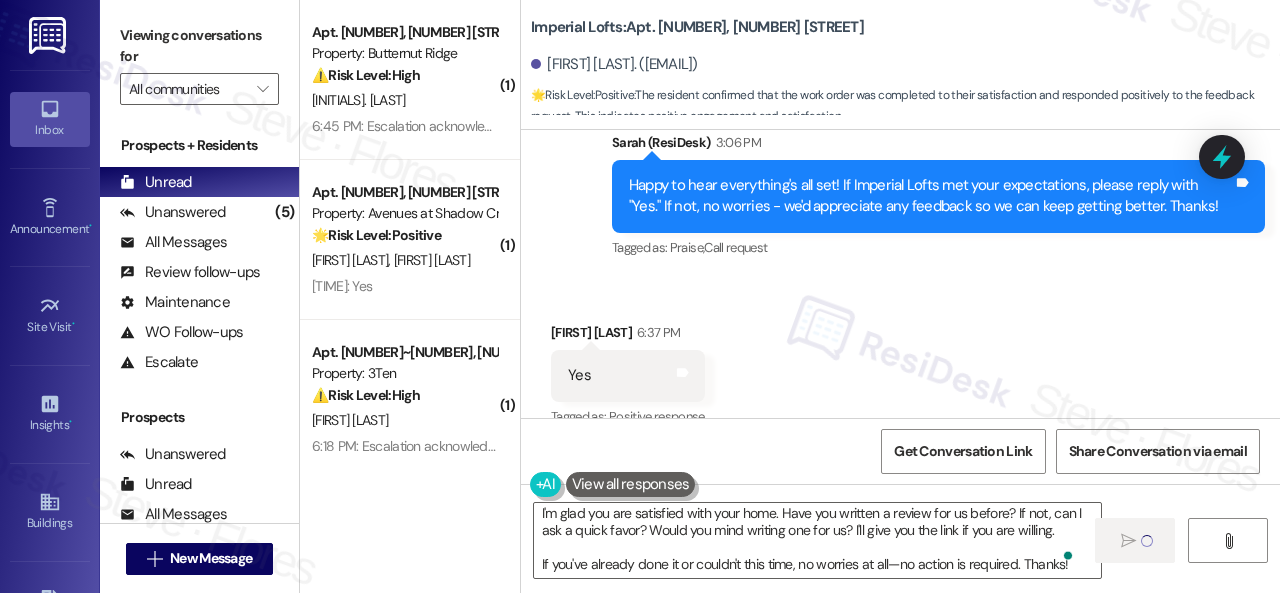 type 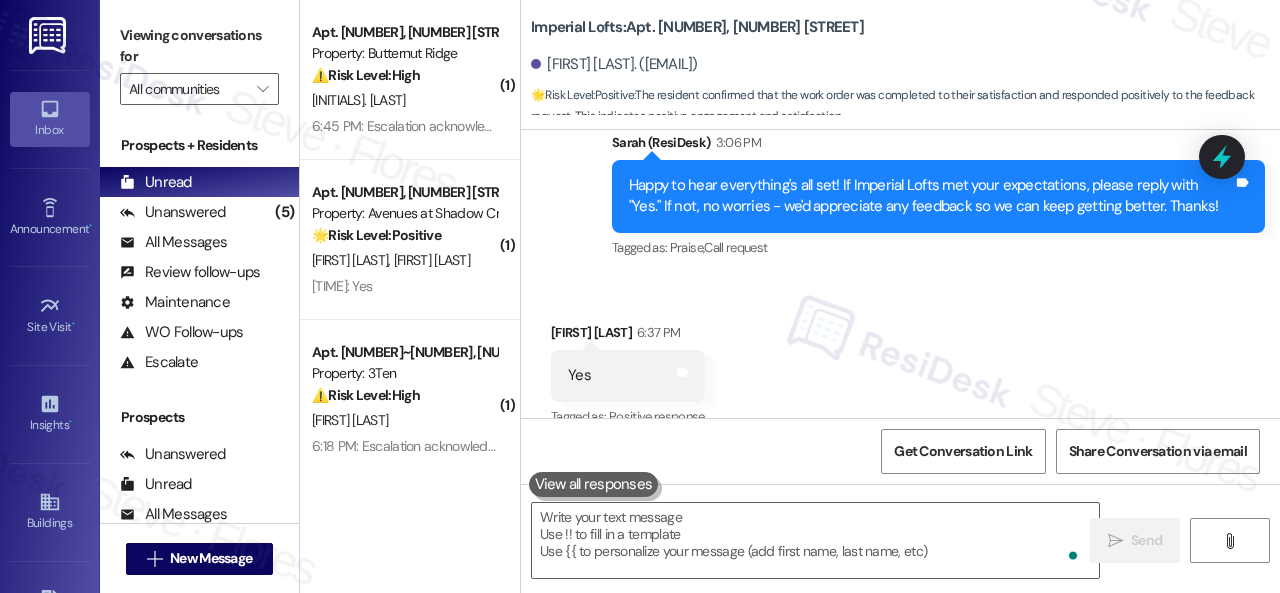 scroll, scrollTop: 0, scrollLeft: 0, axis: both 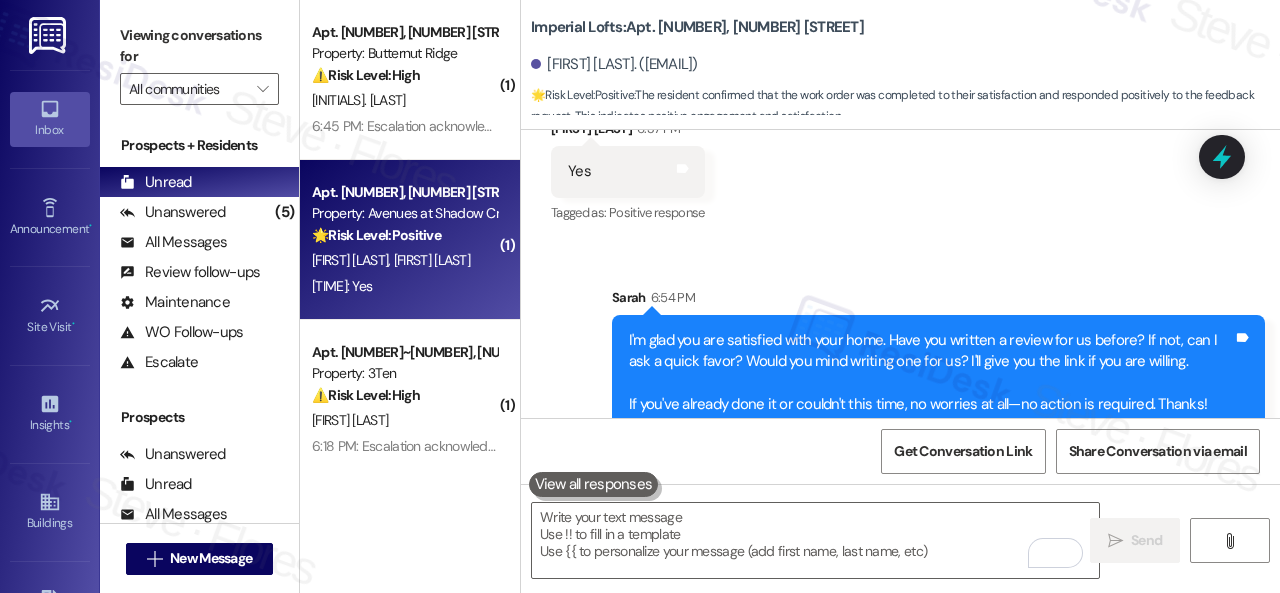 click on "F. Sales F. Andiano" at bounding box center [404, 260] 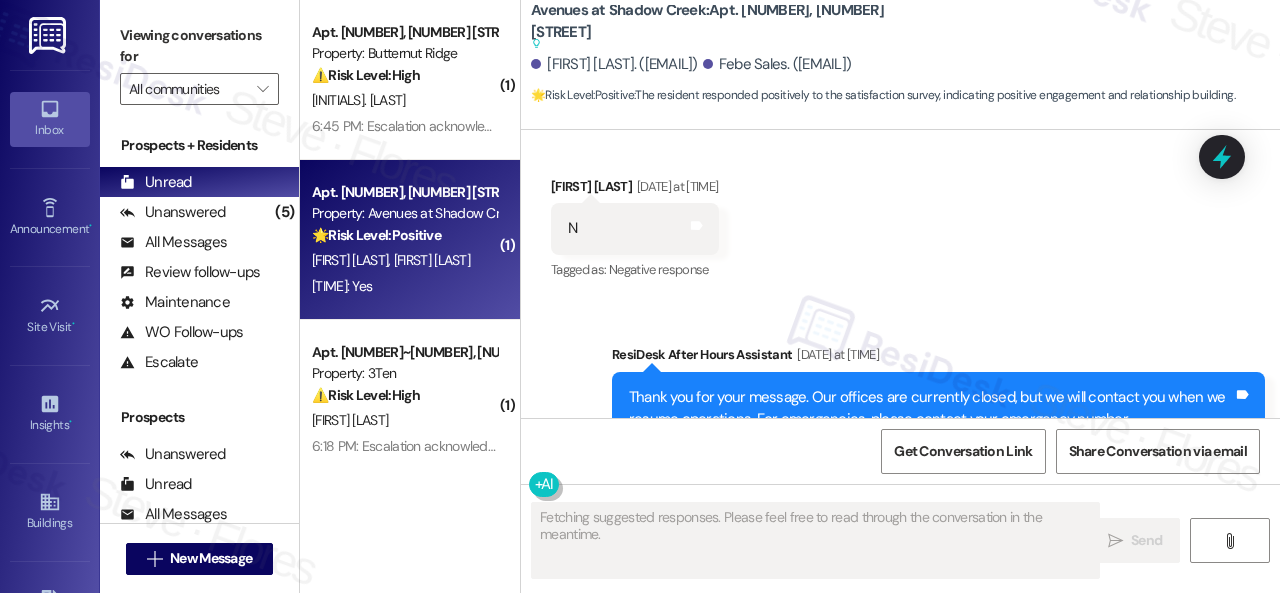 type on "Fetching suggested responses. Please feel free to read through the conversation in the meantime." 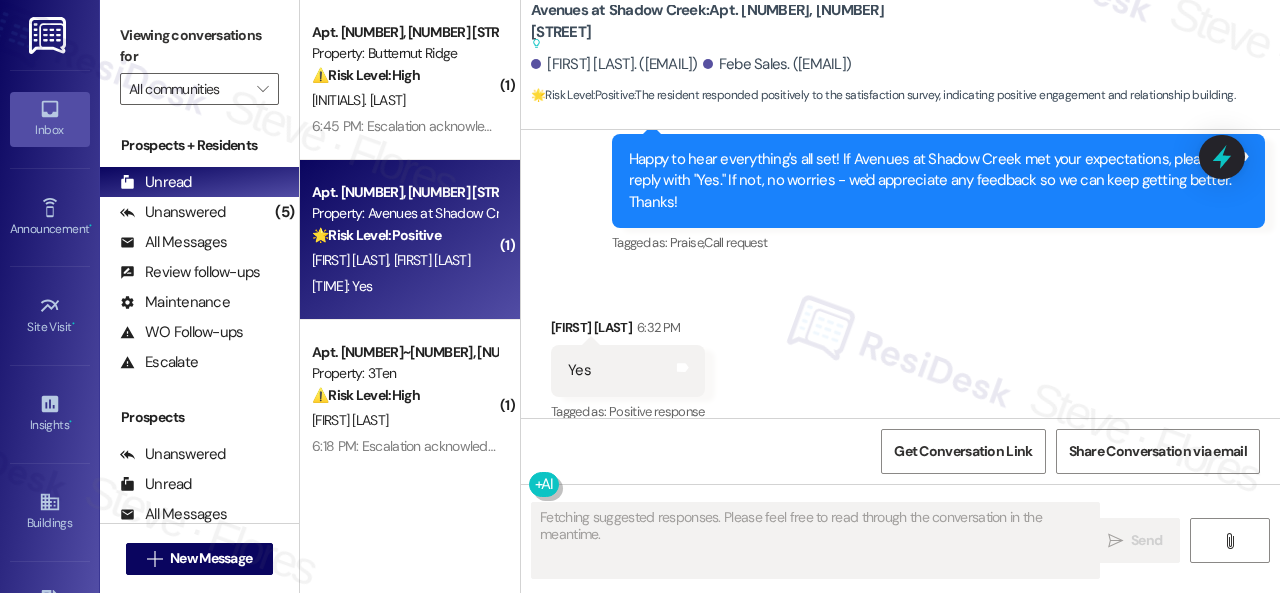 scroll, scrollTop: 2436, scrollLeft: 0, axis: vertical 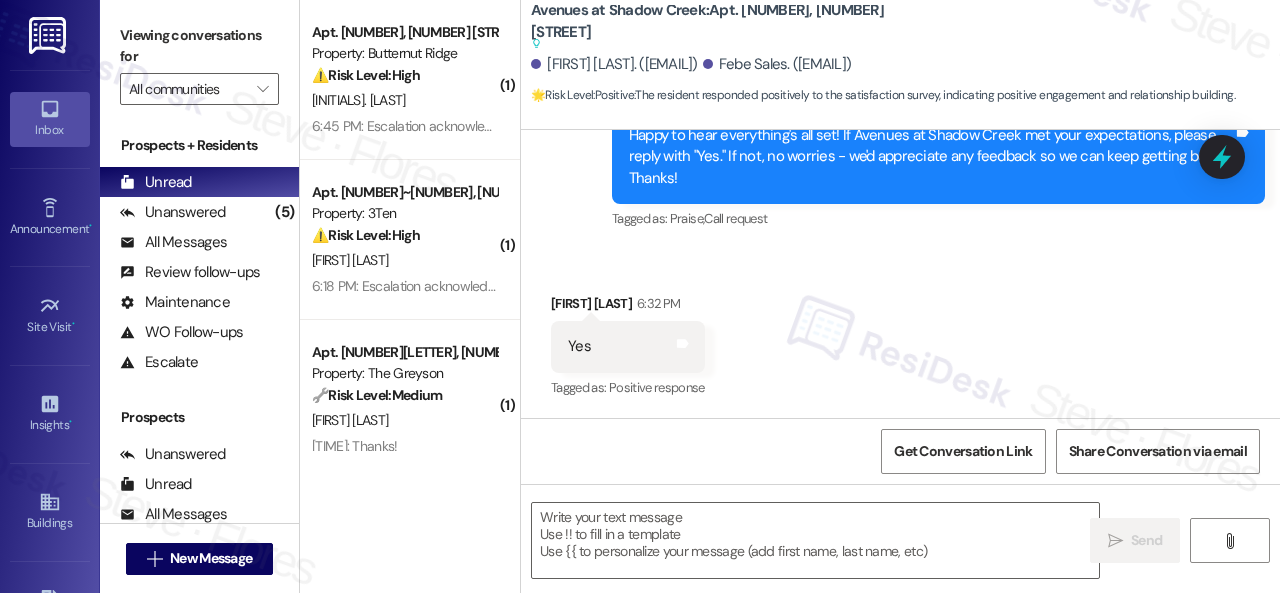 click on "Received via SMS Febe Sales 6:32 PM Yes Tags and notes Tagged as:   Positive response Click to highlight conversations about Positive response" at bounding box center [900, 332] 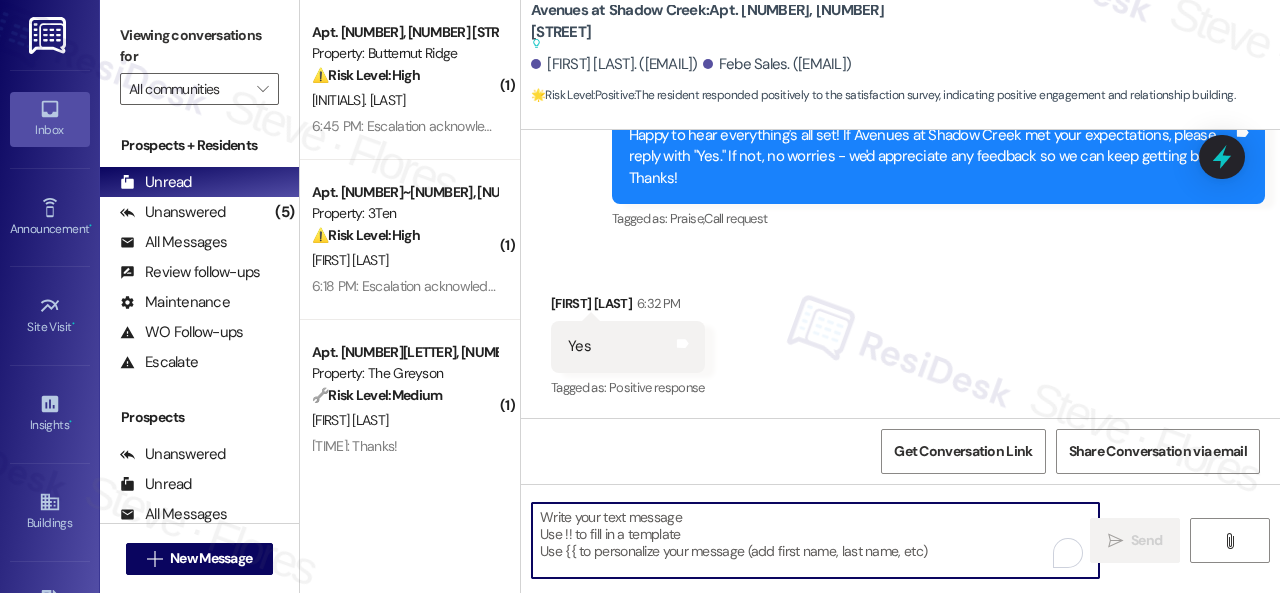 paste on "I'm glad you are satisfied with your home. Have you written a review for us before? If not, can I ask a quick favor? Would you mind writing one for us? I'll give you the link if you are willing.
If you've already done it or couldn't this time, no worries at all—no action is required. Thanks!" 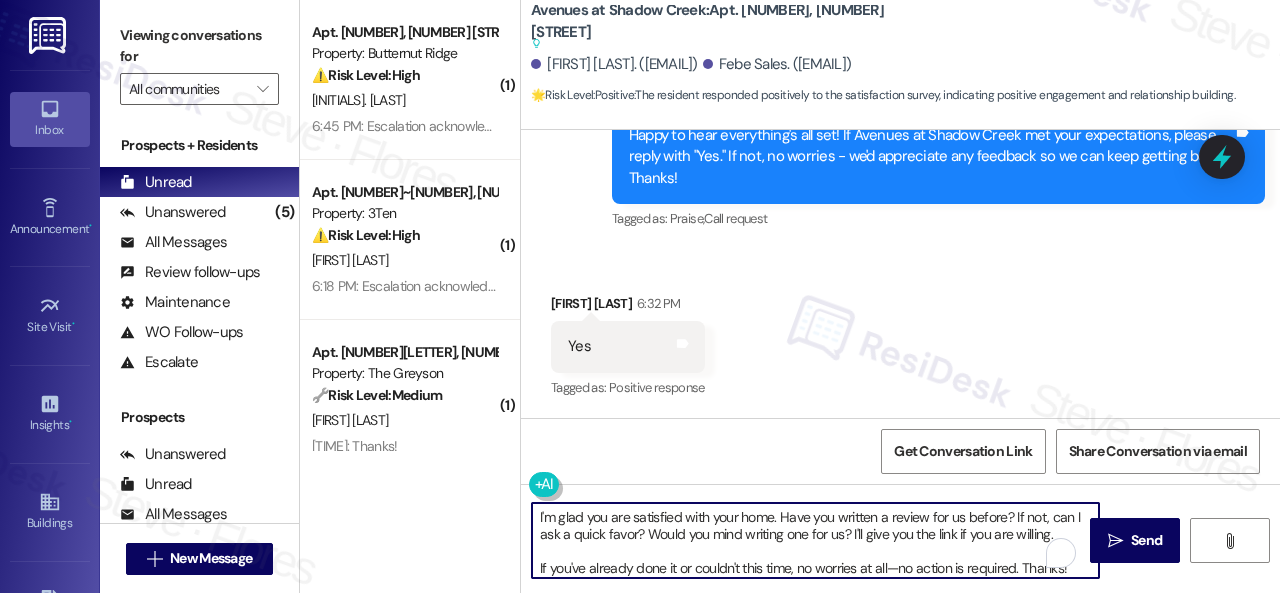 scroll, scrollTop: 4, scrollLeft: 0, axis: vertical 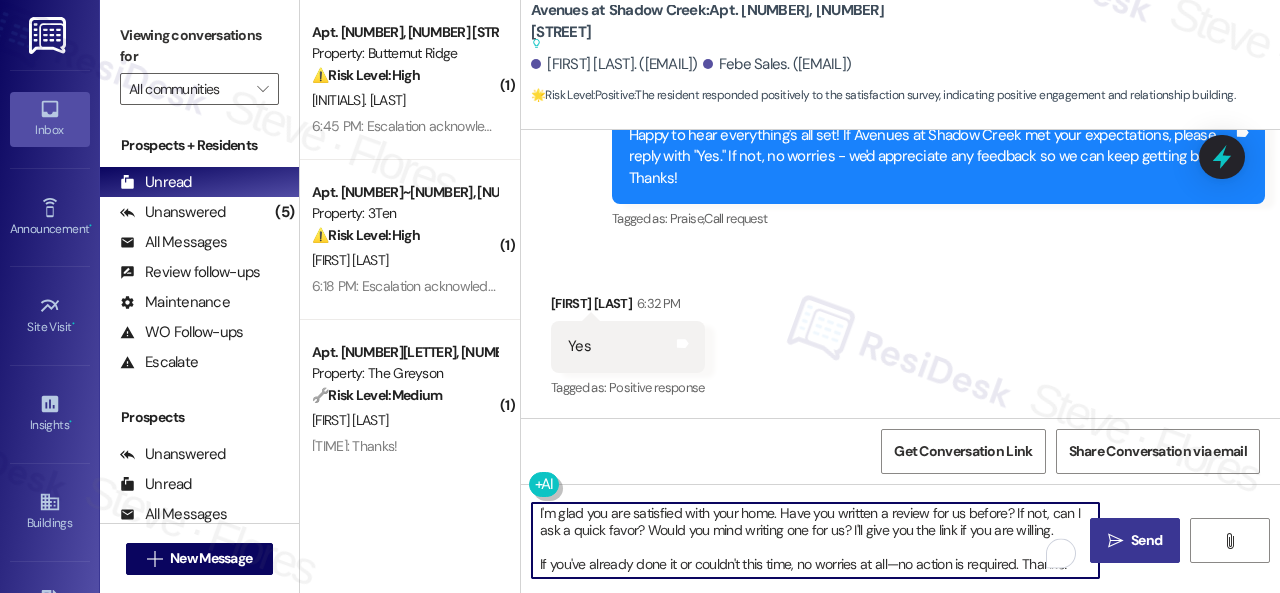 type on "I'm glad you are satisfied with your home. Have you written a review for us before? If not, can I ask a quick favor? Would you mind writing one for us? I'll give you the link if you are willing.
If you've already done it or couldn't this time, no worries at all—no action is required. Thanks!" 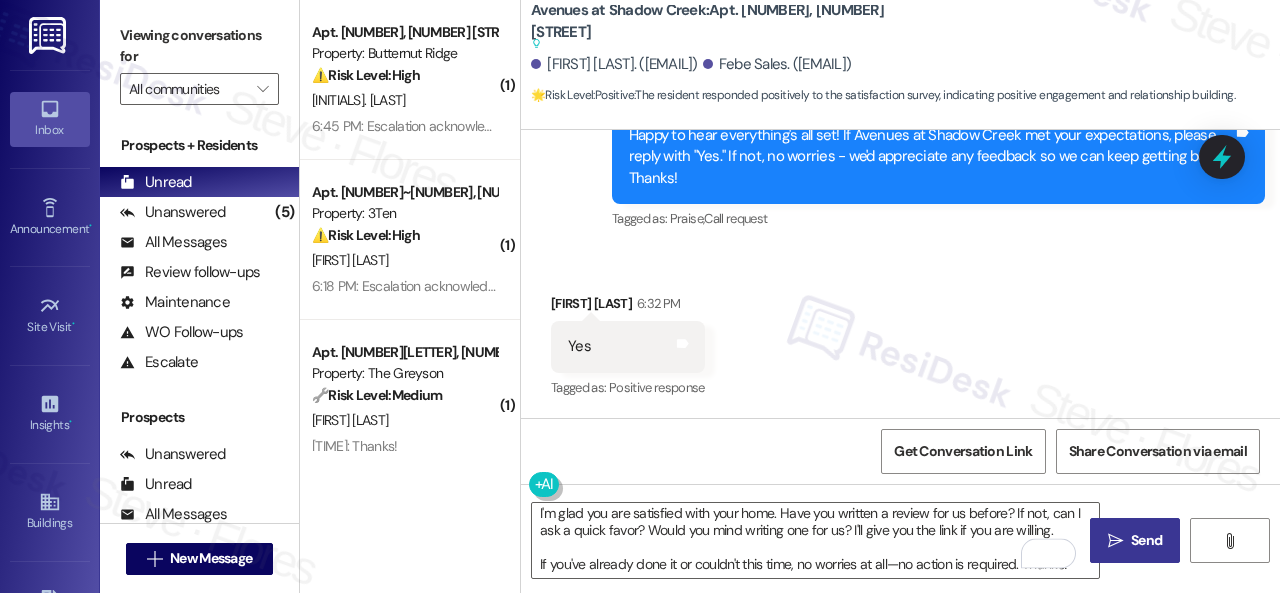 click on "Send" at bounding box center (1146, 540) 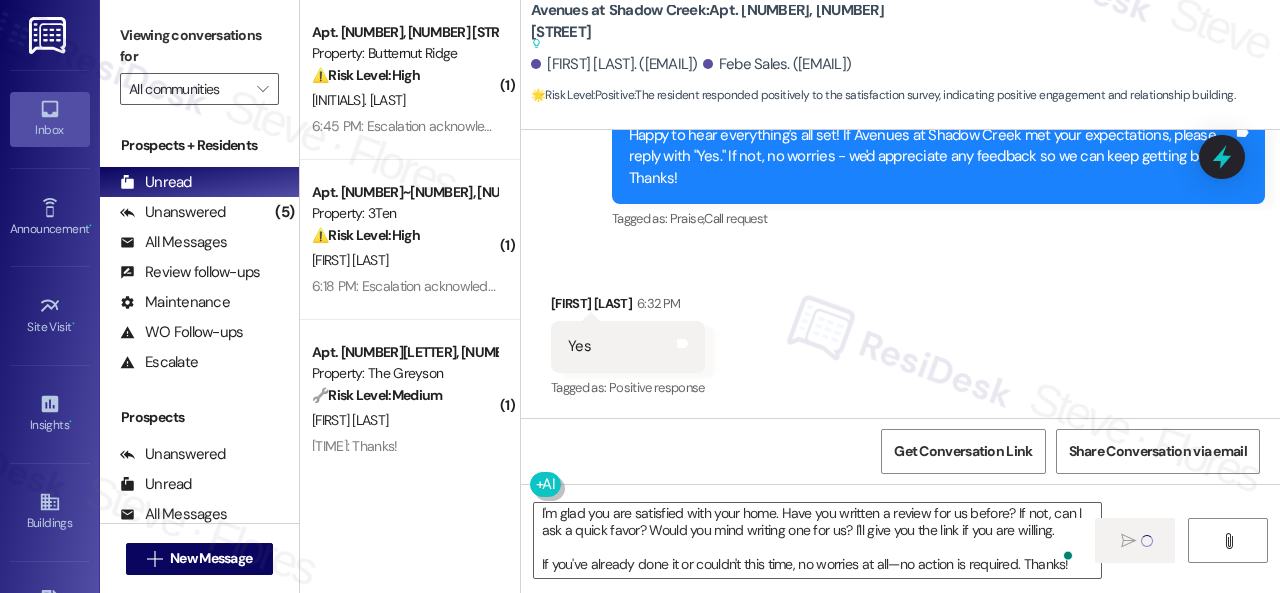 type 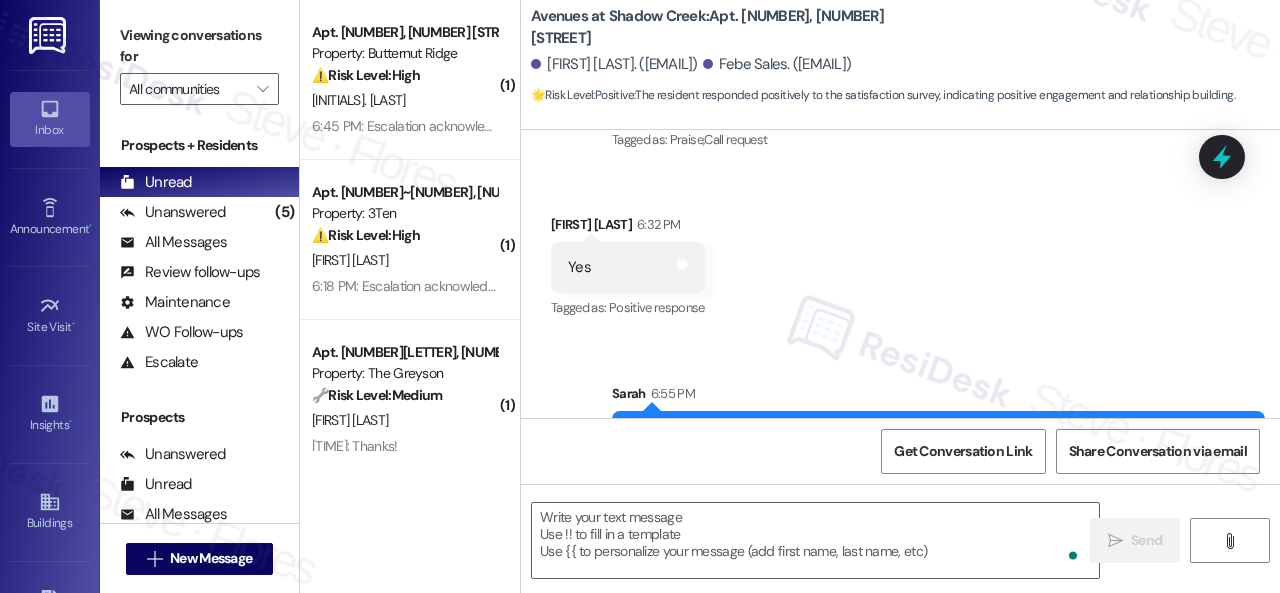 scroll, scrollTop: 0, scrollLeft: 0, axis: both 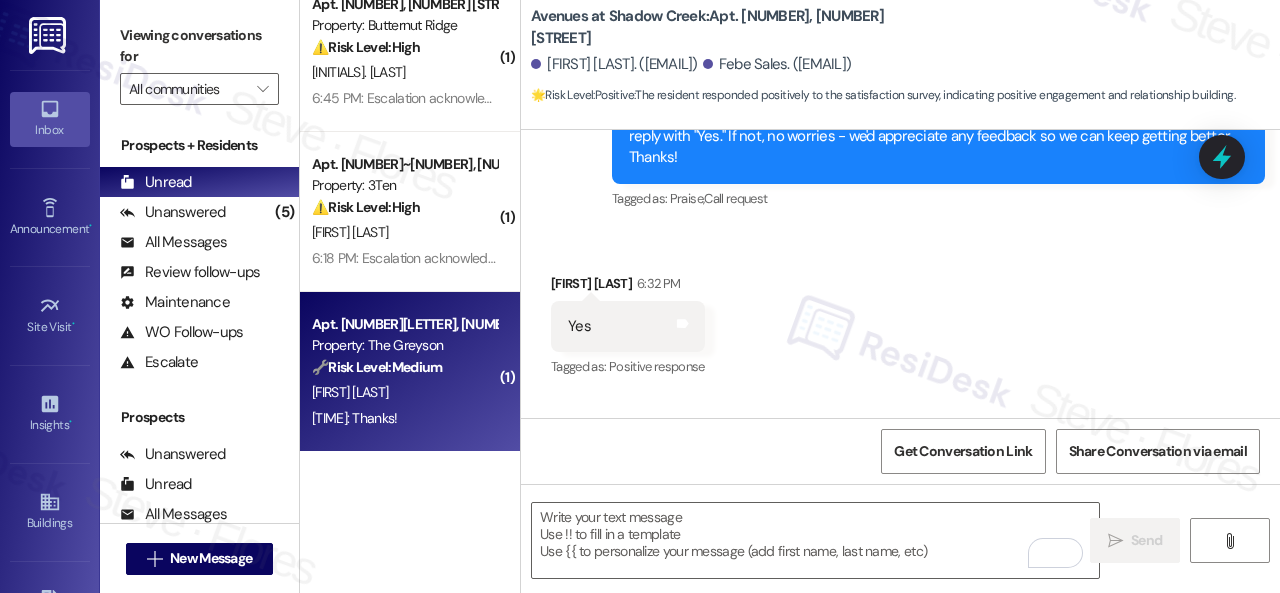 click on "6:18 PM: Thanks! 6:18 PM: Thanks!" at bounding box center (404, 418) 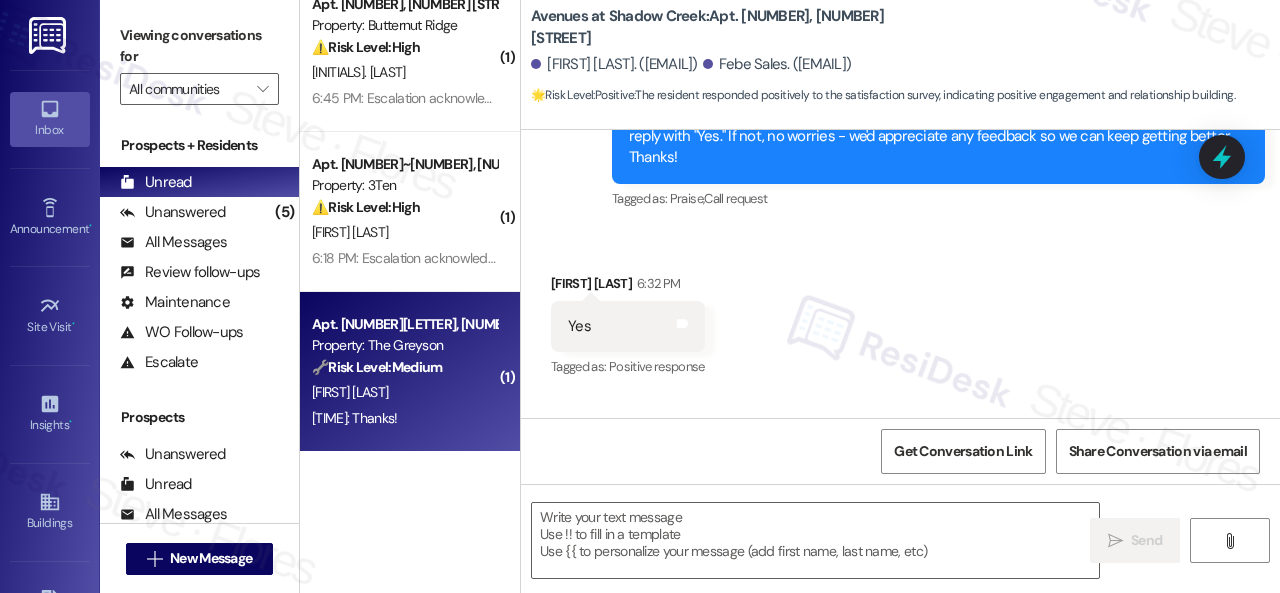 type on "Fetching suggested responses. Please feel free to read through the conversation in the meantime." 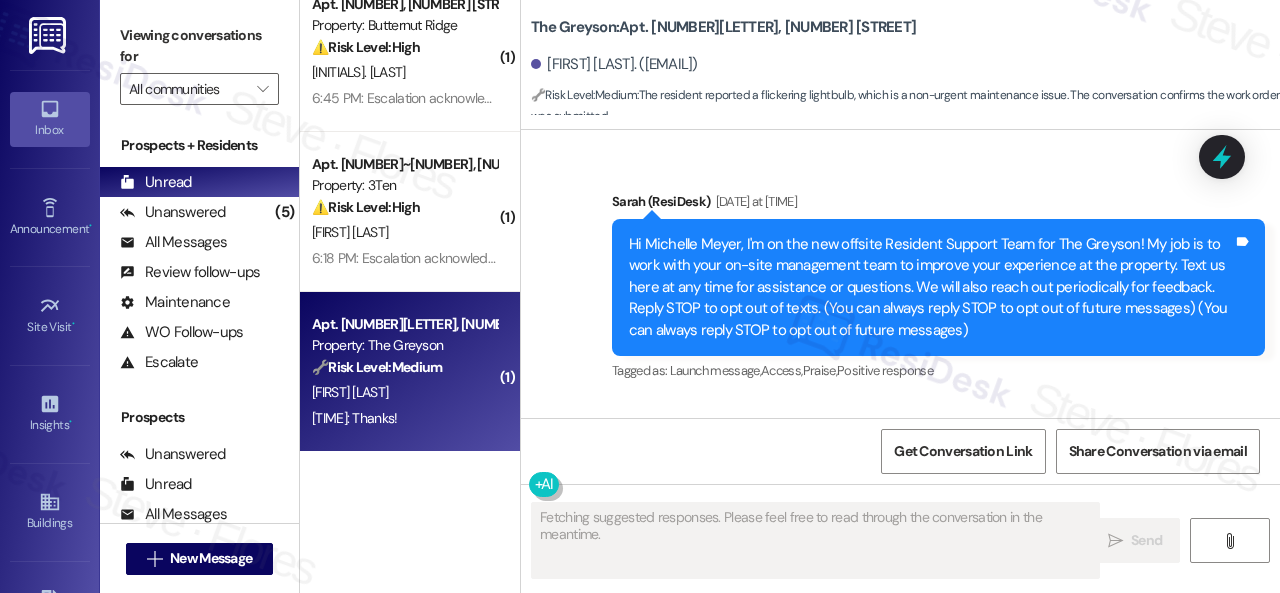 scroll, scrollTop: 15673, scrollLeft: 0, axis: vertical 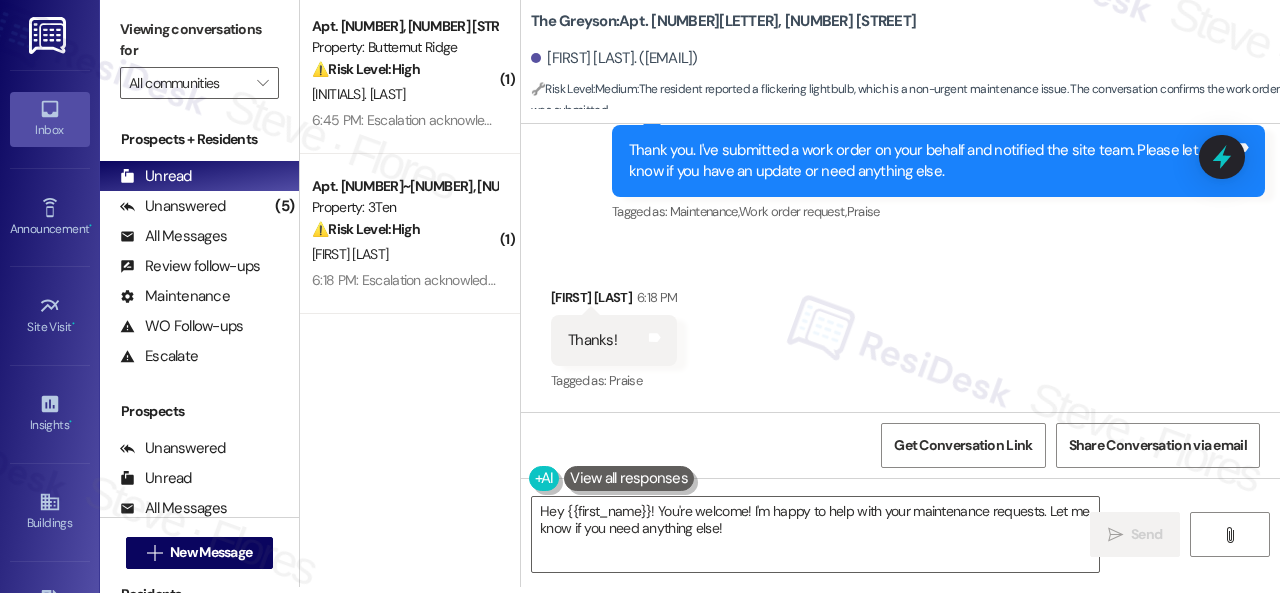 click on "Received via SMS Michelle Meyer 6:18 PM Thanks! Tags and notes Tagged as:   Praise Click to highlight conversations about Praise" at bounding box center [900, 326] 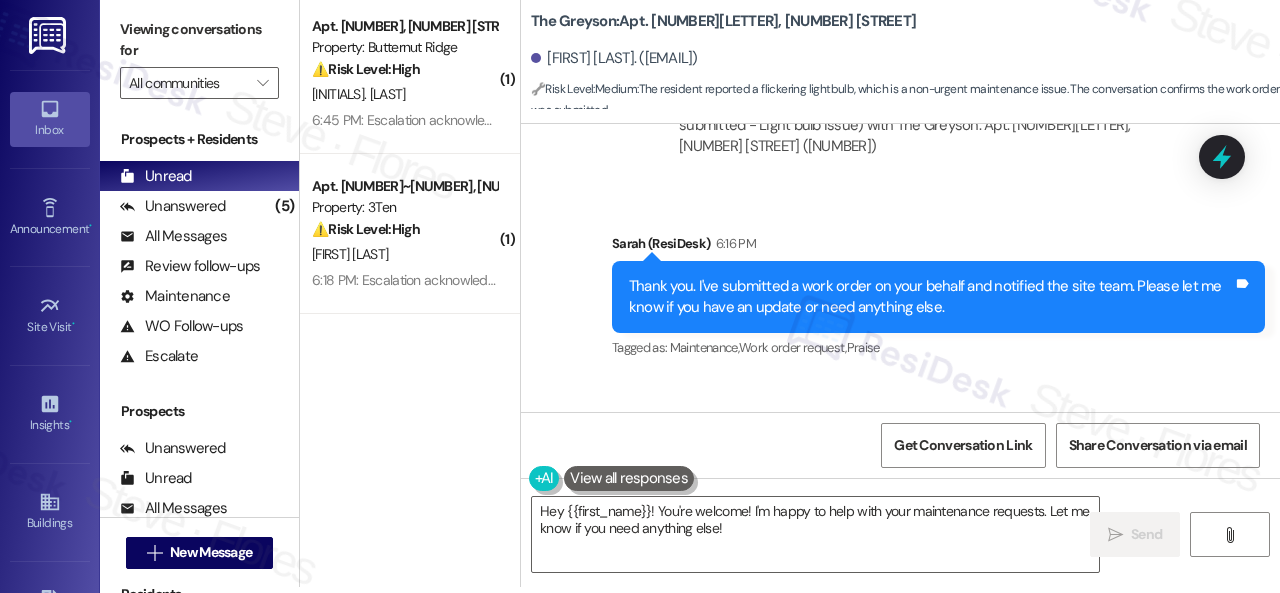 scroll, scrollTop: 15673, scrollLeft: 0, axis: vertical 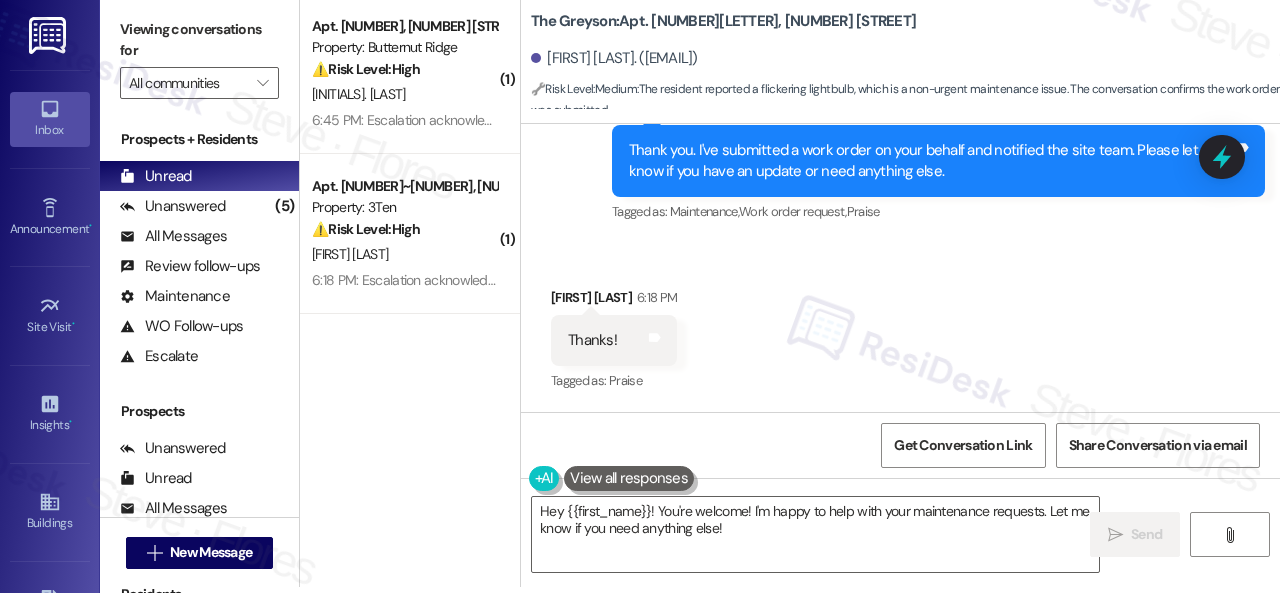 drag, startPoint x: 780, startPoint y: 530, endPoint x: 473, endPoint y: 470, distance: 312.80826 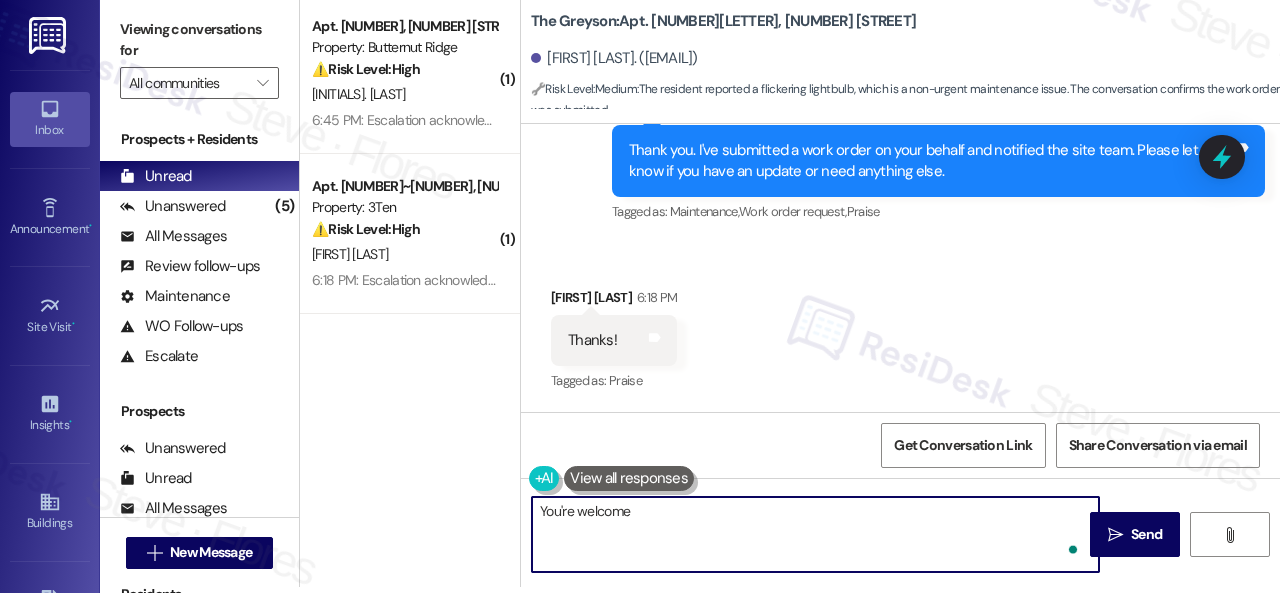 type on "You're welcome!" 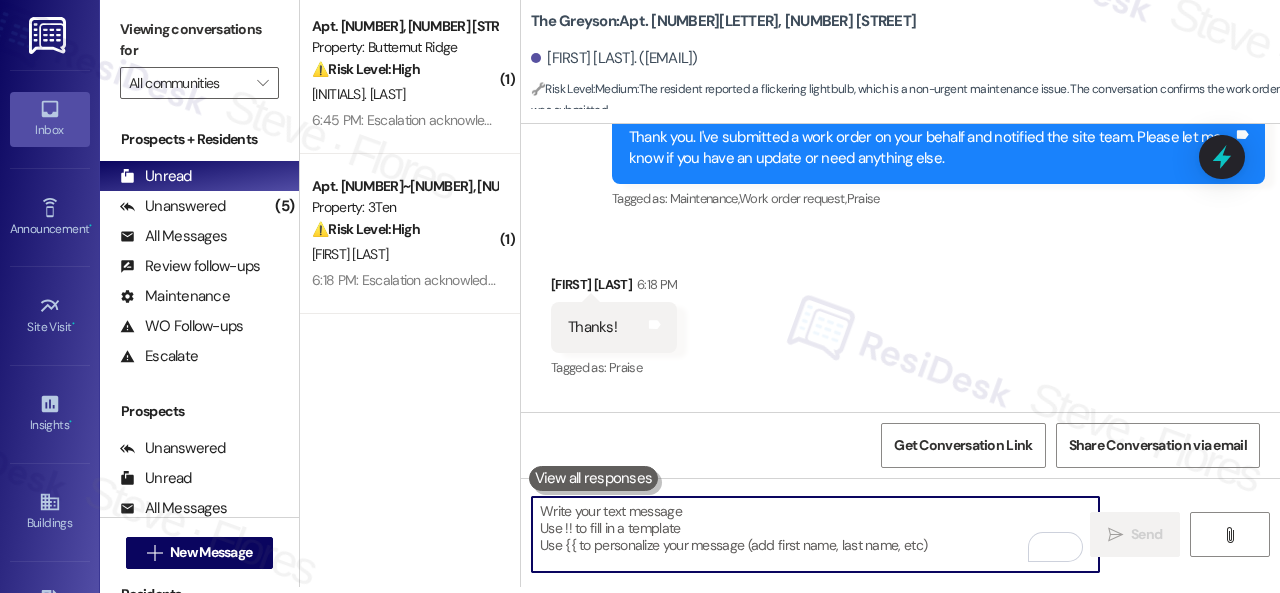 scroll, scrollTop: 0, scrollLeft: 0, axis: both 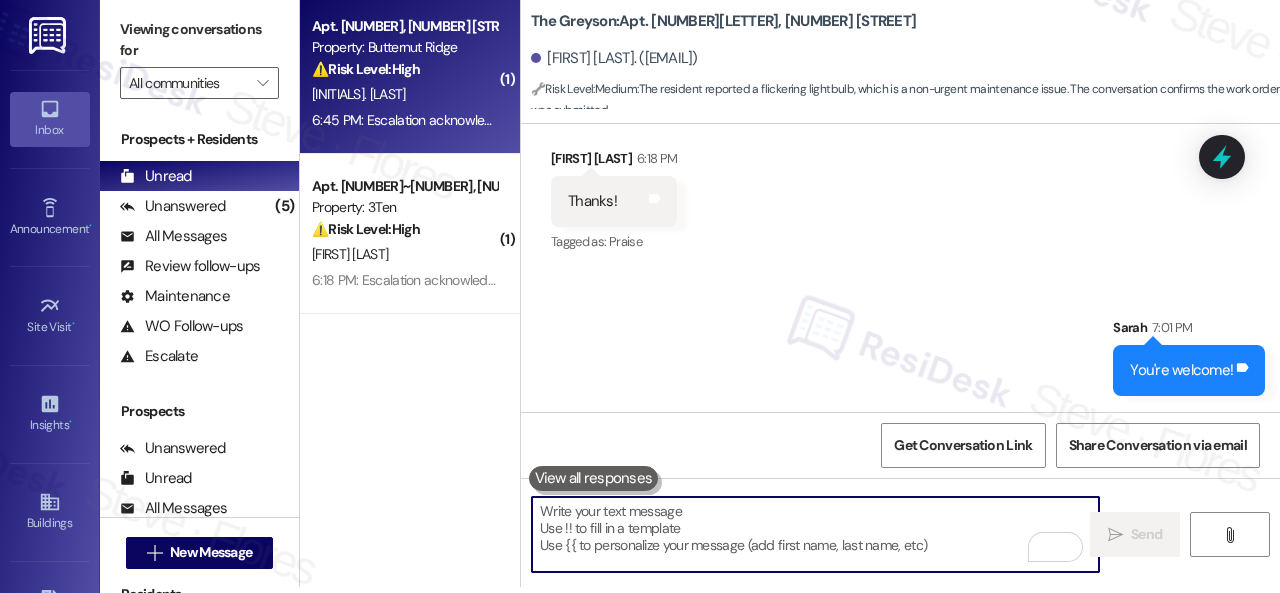 type 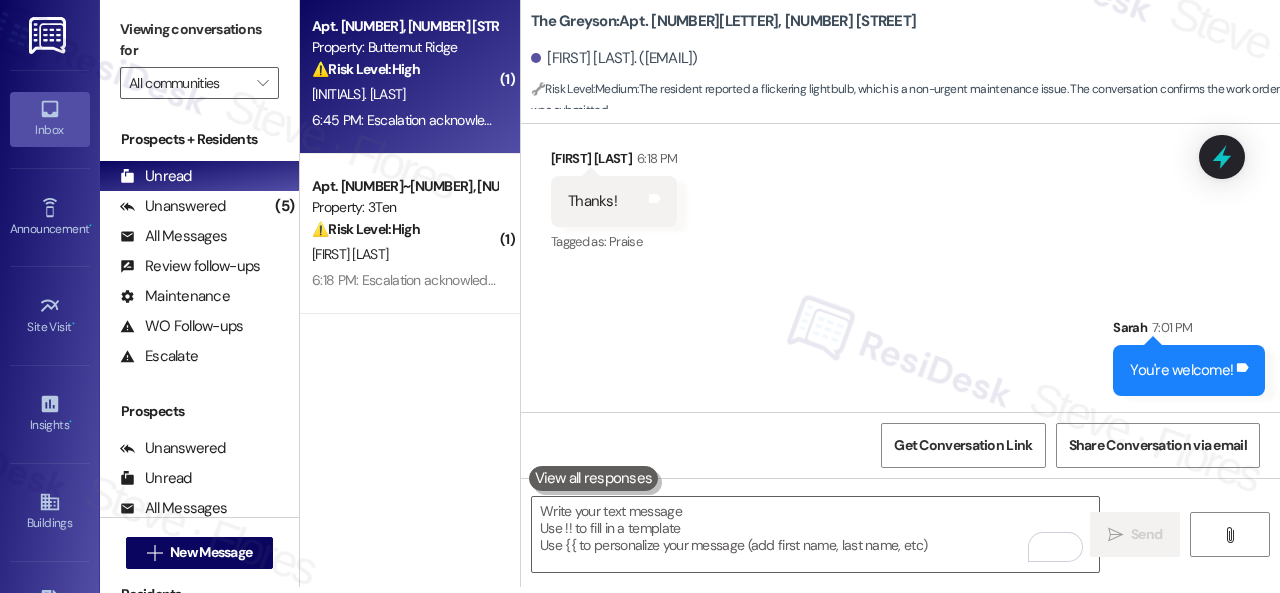 click on "[FIRST] [LAST]" at bounding box center (404, 94) 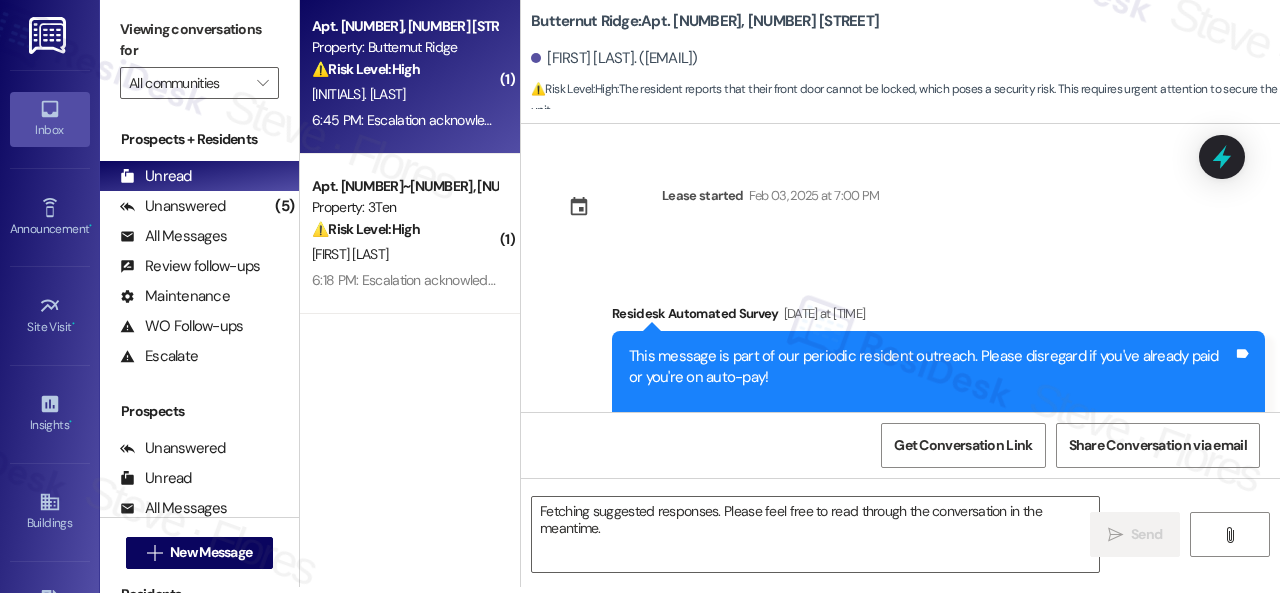 scroll, scrollTop: 0, scrollLeft: 0, axis: both 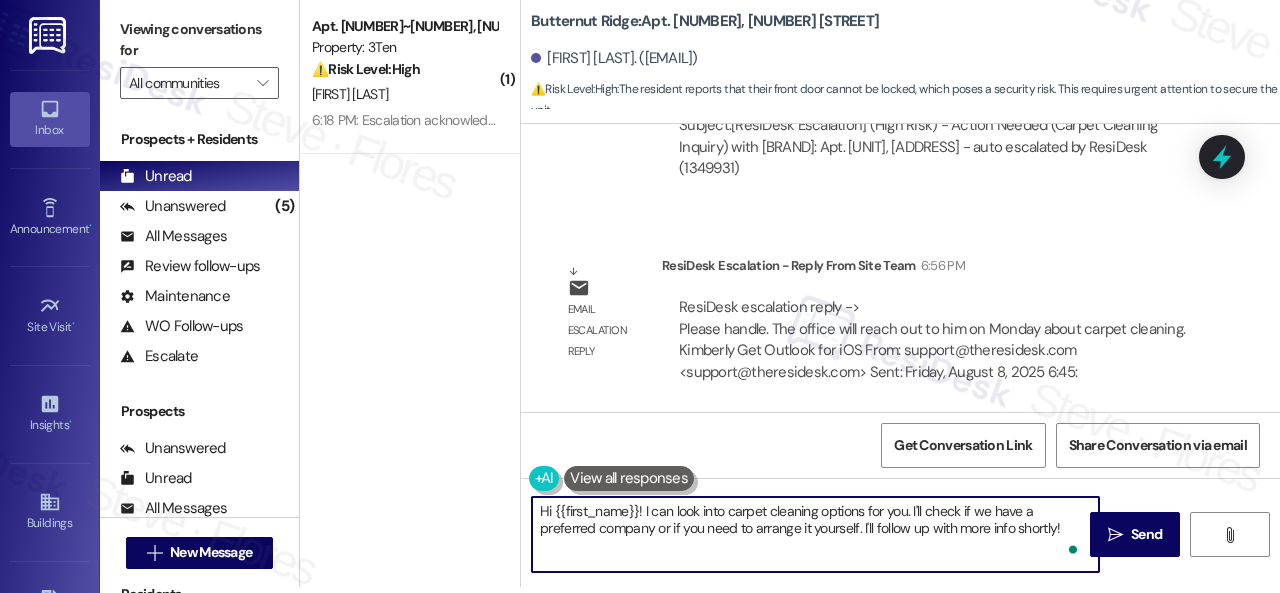 drag, startPoint x: 643, startPoint y: 519, endPoint x: 1077, endPoint y: 582, distance: 438.54874 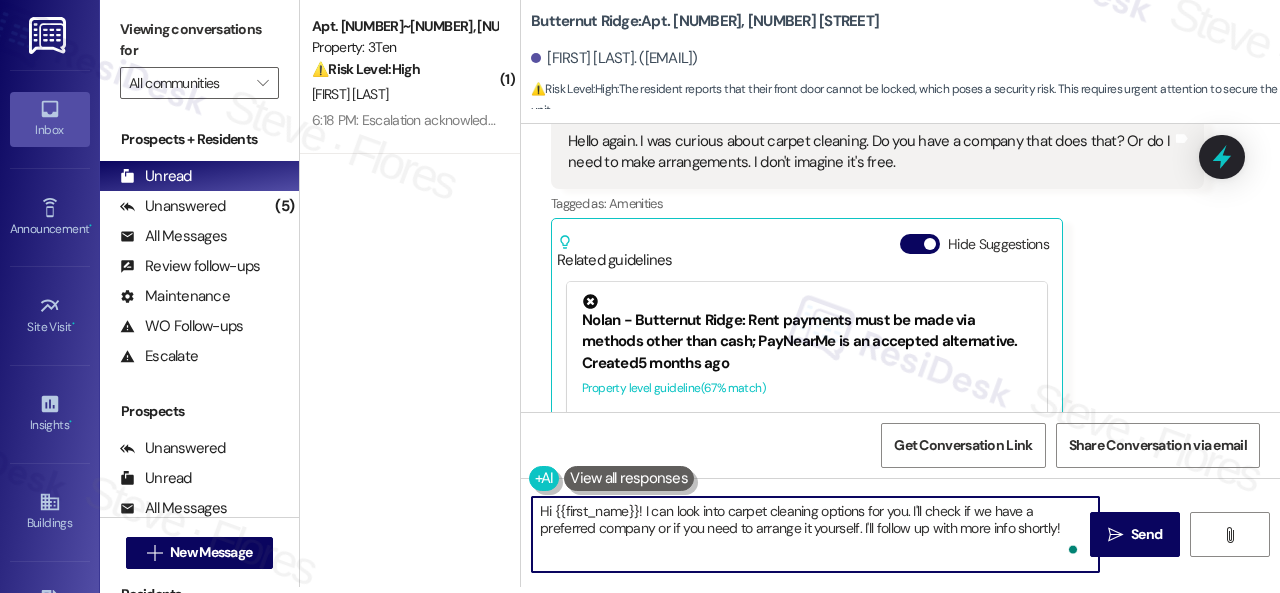 scroll, scrollTop: 4726, scrollLeft: 0, axis: vertical 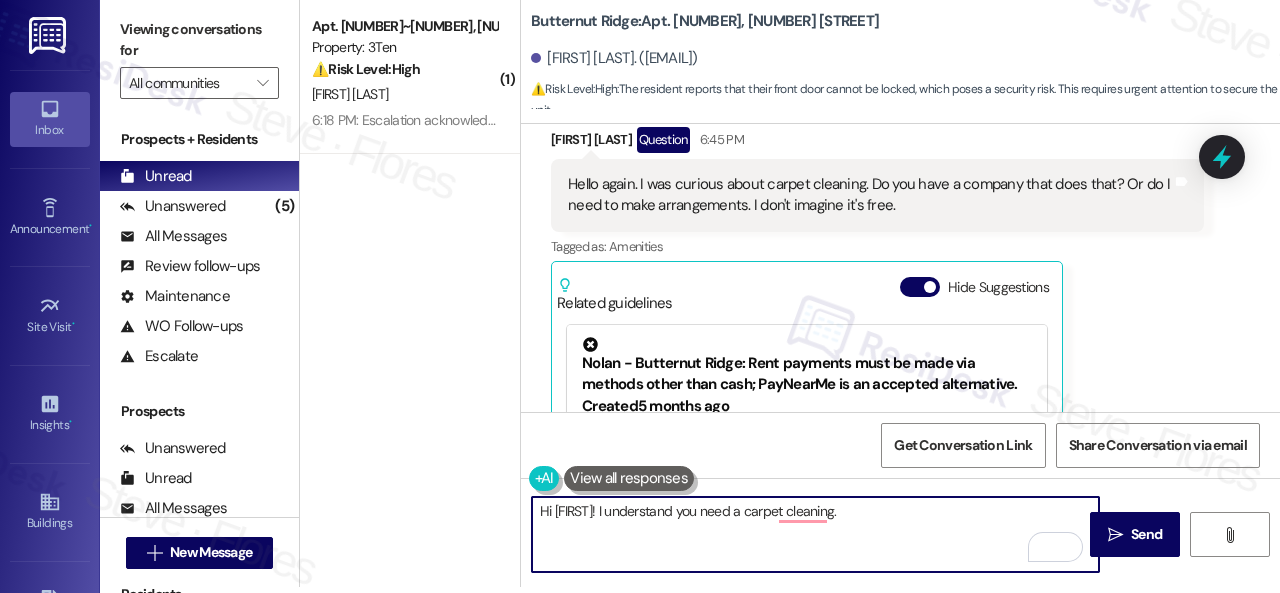 click on "Hi {{first_name}}! I understand you need a carpet cleaning." at bounding box center [815, 534] 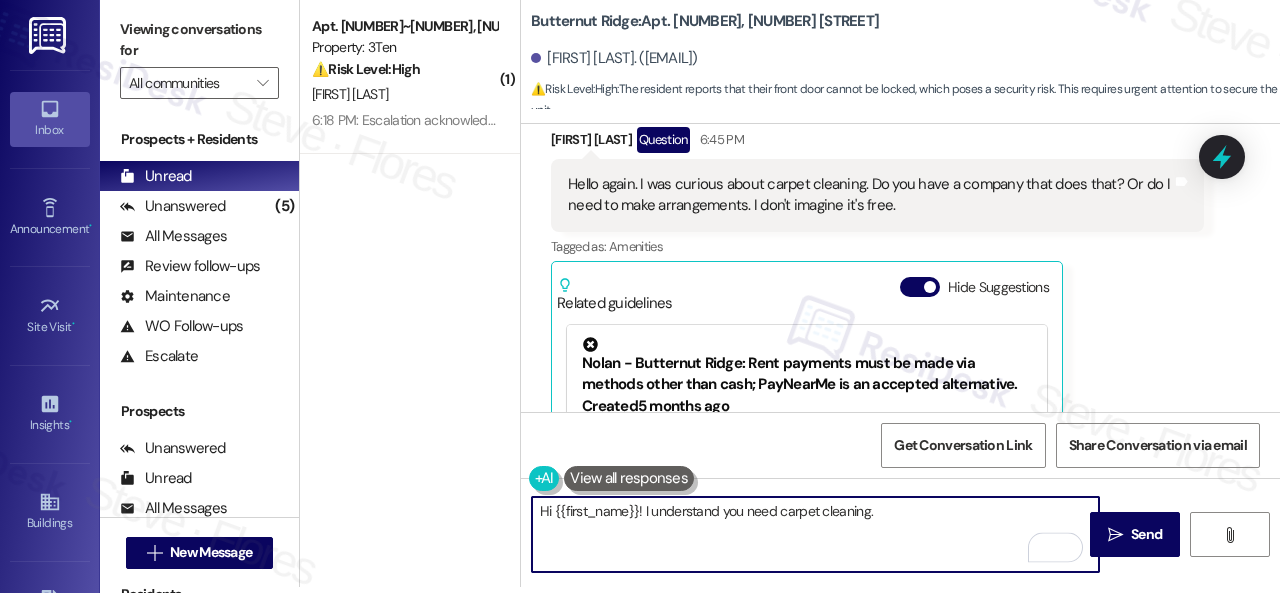 click on "Hi {{first_name}}! I understand you need carpet cleaning." at bounding box center [815, 534] 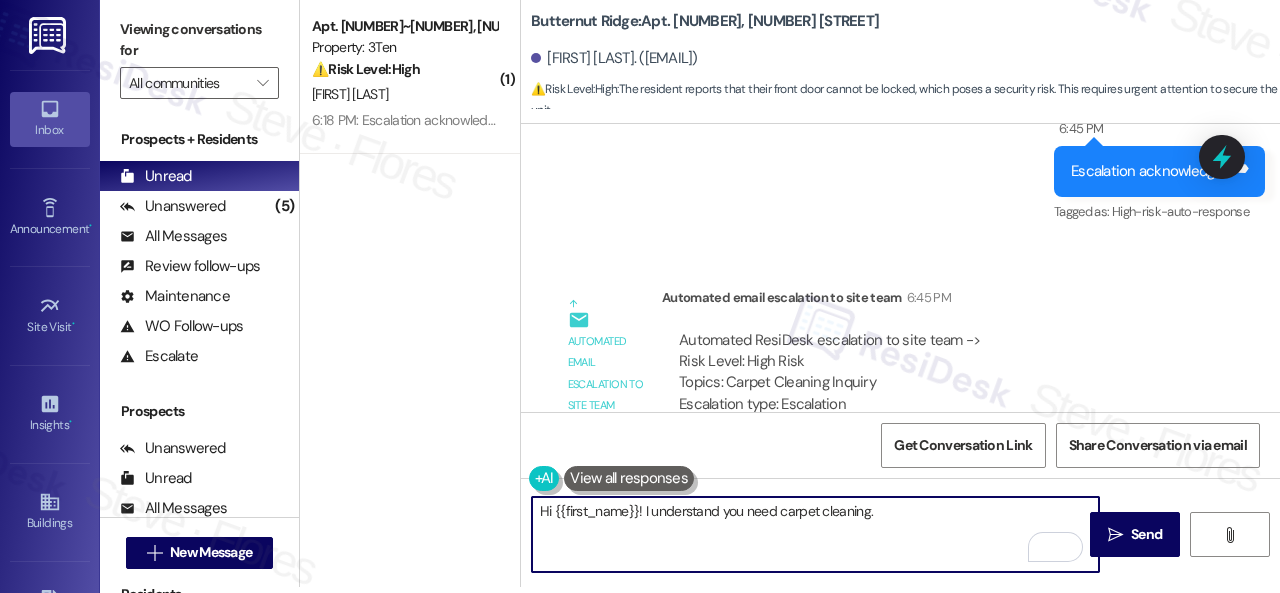 scroll, scrollTop: 5526, scrollLeft: 0, axis: vertical 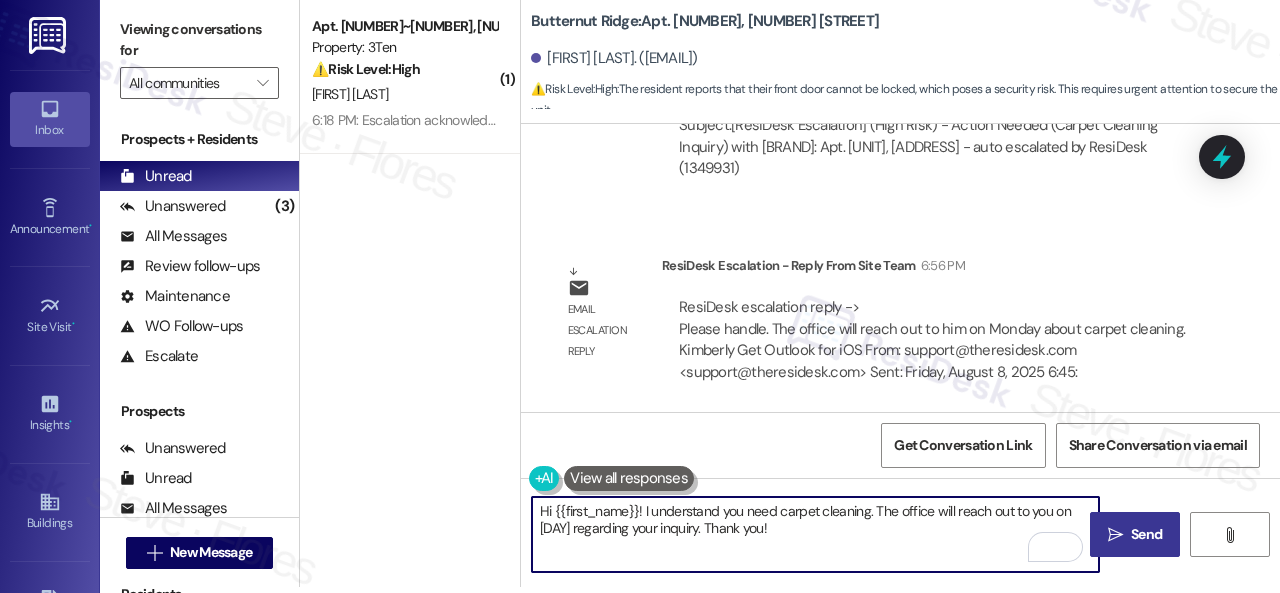 type on "Hi {{first_name}}! I understand you need carpet cleaning. The office will reach out to you on Monday regarding your inquiry. Thank you!" 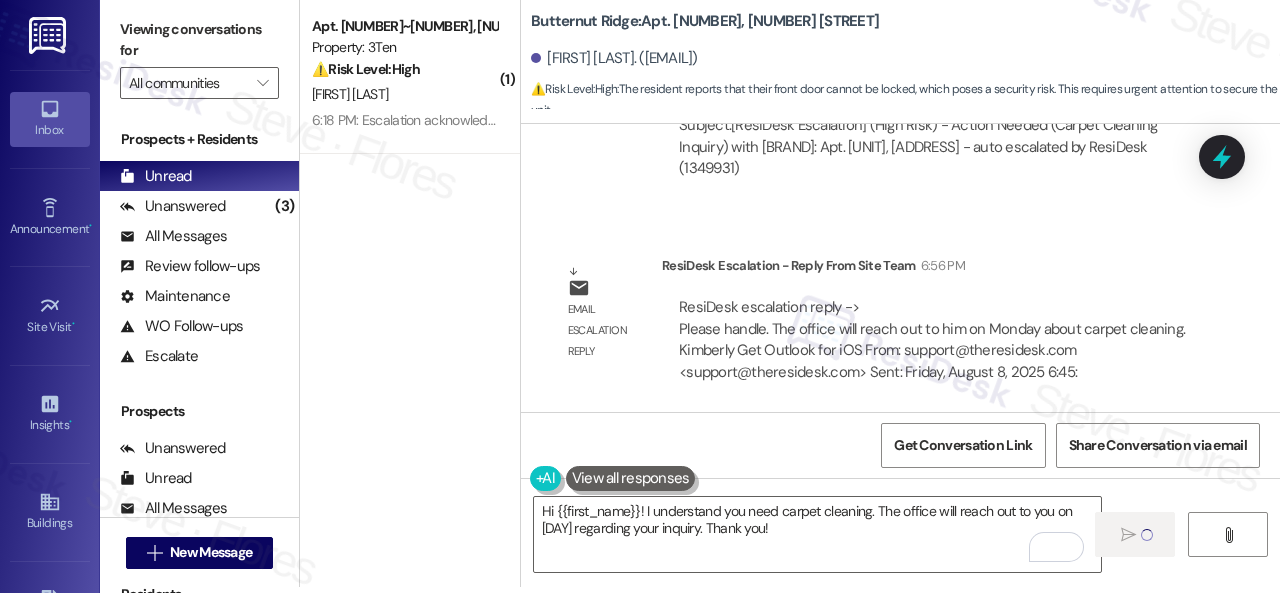 type 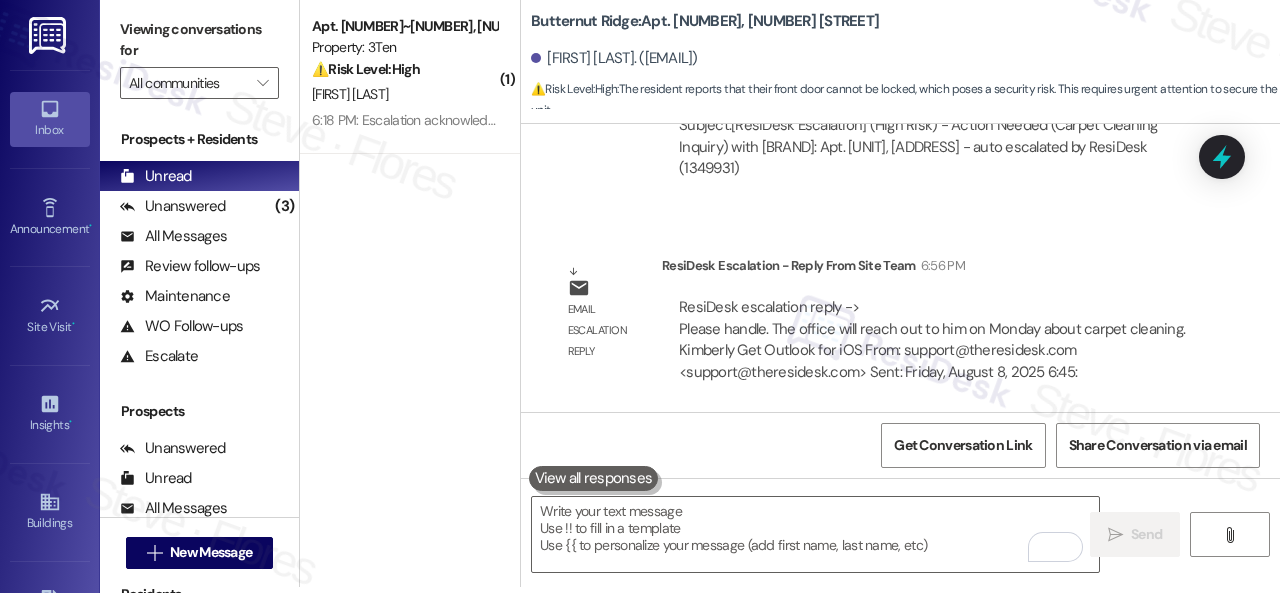 scroll, scrollTop: 0, scrollLeft: 0, axis: both 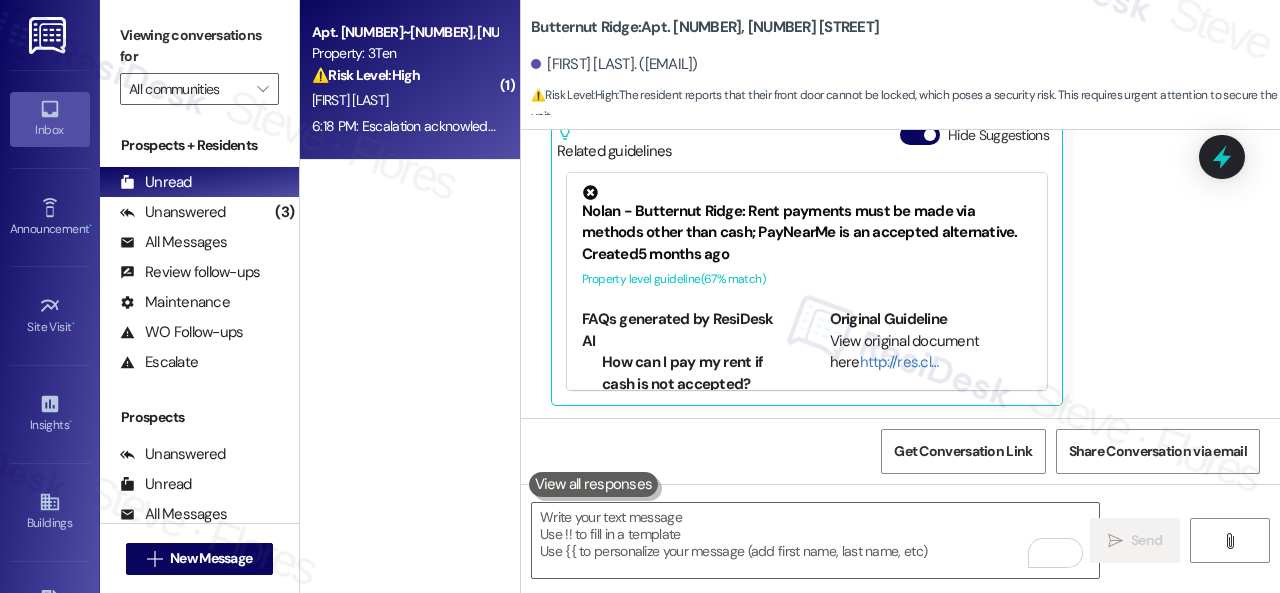 click on "6:18 PM: Escalation acknowledged. 6:18 PM: Escalation acknowledged." at bounding box center [412, 126] 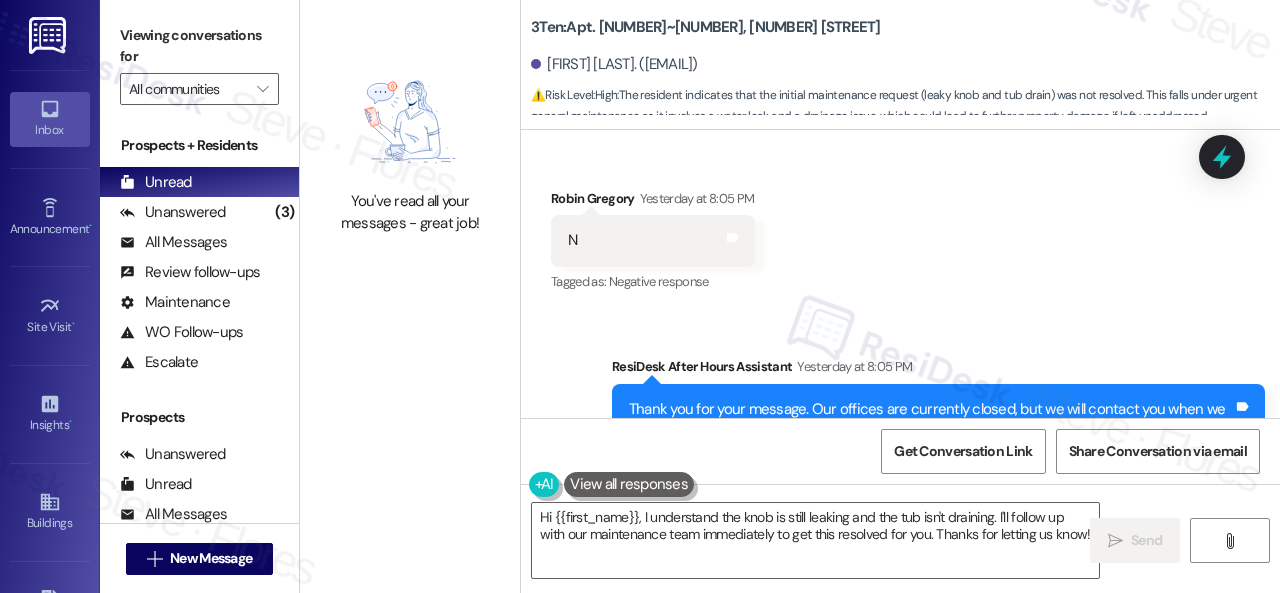 scroll, scrollTop: 434, scrollLeft: 0, axis: vertical 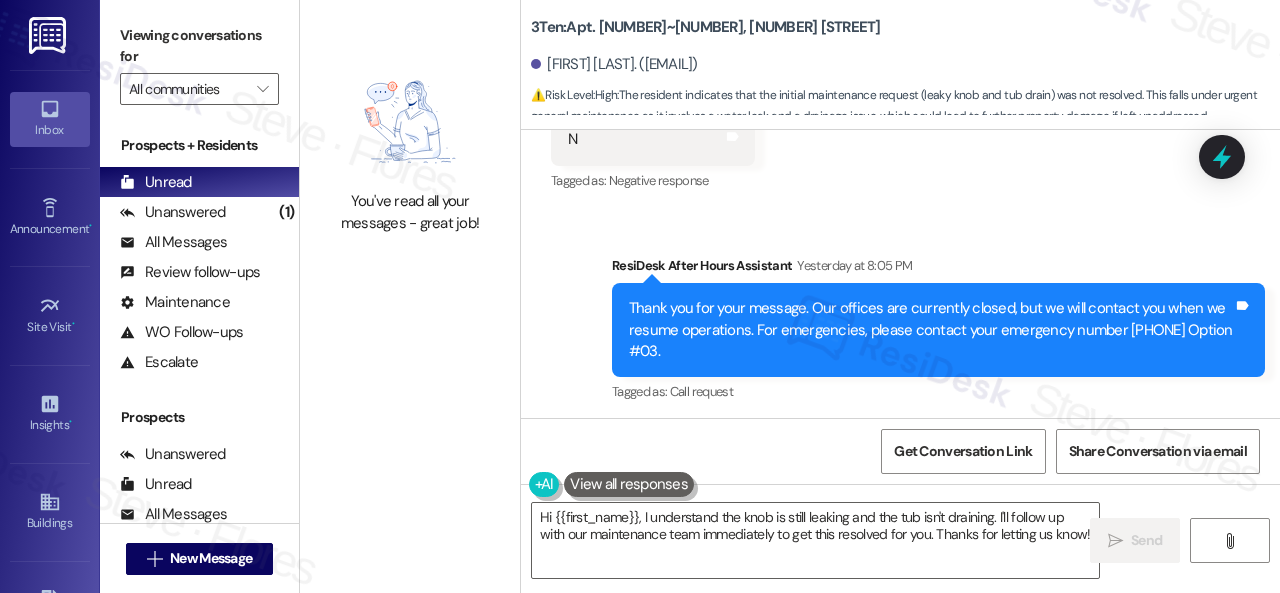 click on "Sent via SMS ResiDesk After Hours Assistant Yesterday at 8:05 PM Thank you for your message. Our offices are currently closed, but we will contact you when we resume operations. For emergencies, please contact your emergency number 217-960-8488 Option #03. Tags and notes Tagged as:   Call request Click to highlight conversations about Call request Sent via SMS Sarah   (ResiDesk) 3:45 PM I'm sorry that the work order wasn't completed to your satisfaction. Can you please provide more details about what went wrong or what needs to be addressed? Tags and notes Tagged as:   Maintenance ,  Click to highlight conversations about Maintenance Work order request ,  Click to highlight conversations about Work order request Bad experience Click to highlight conversations about Bad experience" at bounding box center (900, 411) 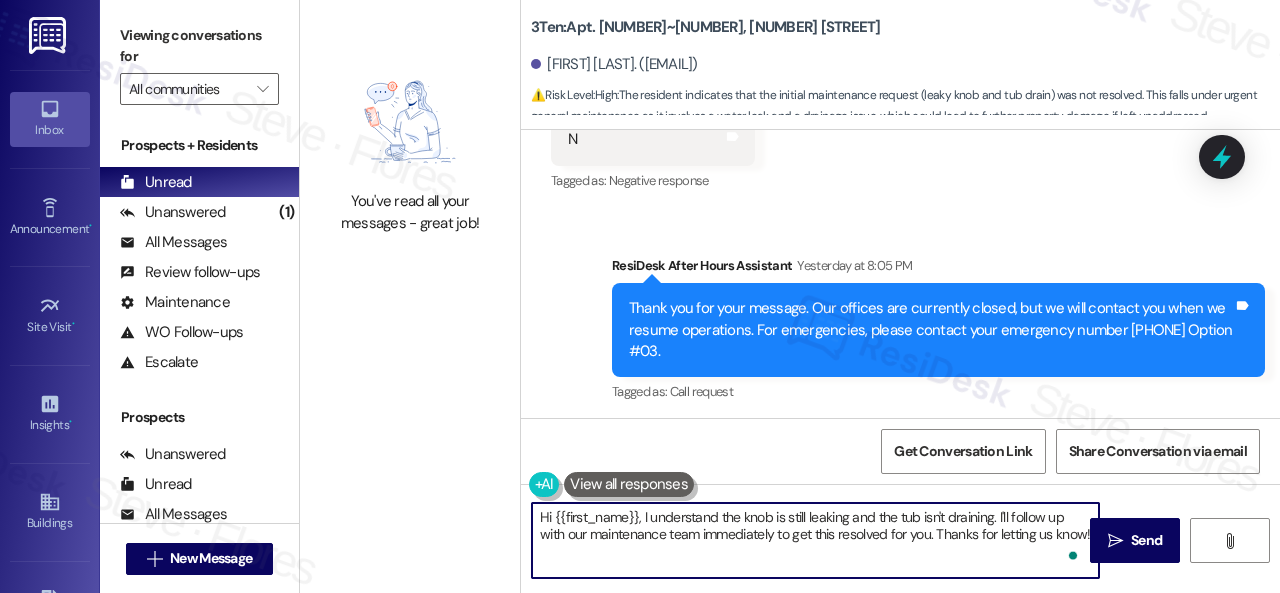 drag, startPoint x: 997, startPoint y: 514, endPoint x: 1024, endPoint y: 567, distance: 59.48109 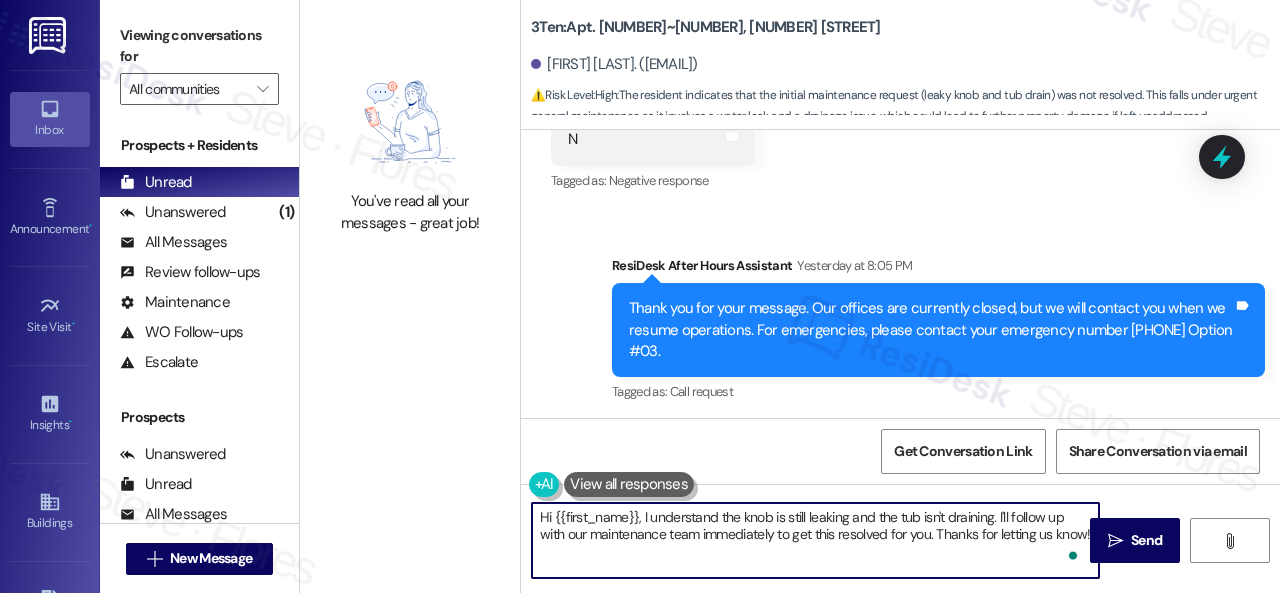click on "Hi {{first_name}}, I understand the knob is still leaking and the tub isn't draining. I'll follow up with our maintenance team immediately to get this resolved for you. Thanks for letting us know!" at bounding box center [815, 540] 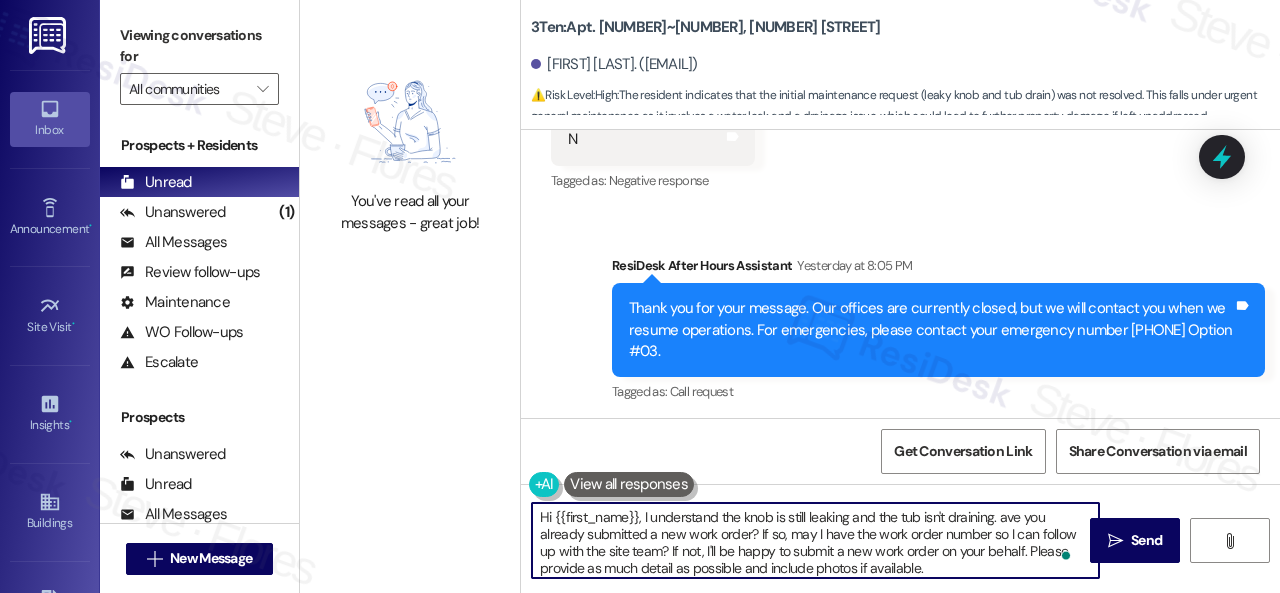 scroll, scrollTop: 84, scrollLeft: 0, axis: vertical 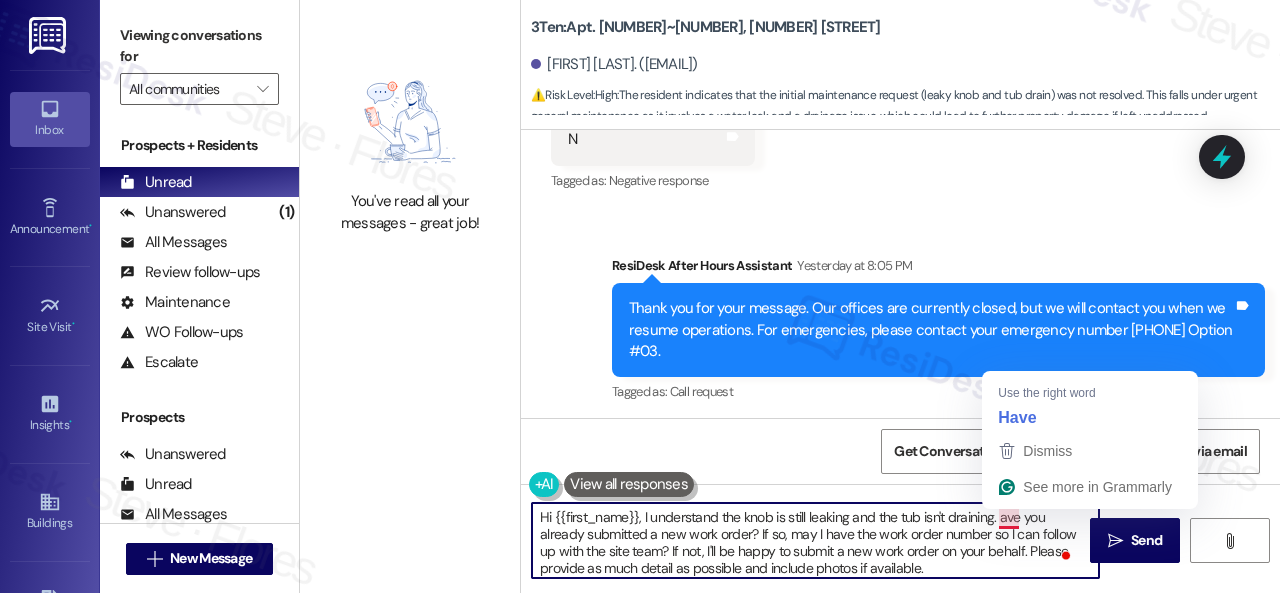 click on "Hi {{first_name}}, I understand the knob is still leaking and the tub isn't draining. ave you already submitted a new work order? If so, may I have the work order number so I can follow up with the site team? If not, I'll be happy to submit a new work order on your behalf. Please provide as much detail as possible and include photos if available.
Note: Due to limited availability, our maintenance team isn't able to call or schedule visits in advance. By submitting a work order, you're permitting them to enter your apartment, even if you're not home. If any children may be alone during the visit, please let me know so we can inform the team." at bounding box center [815, 540] 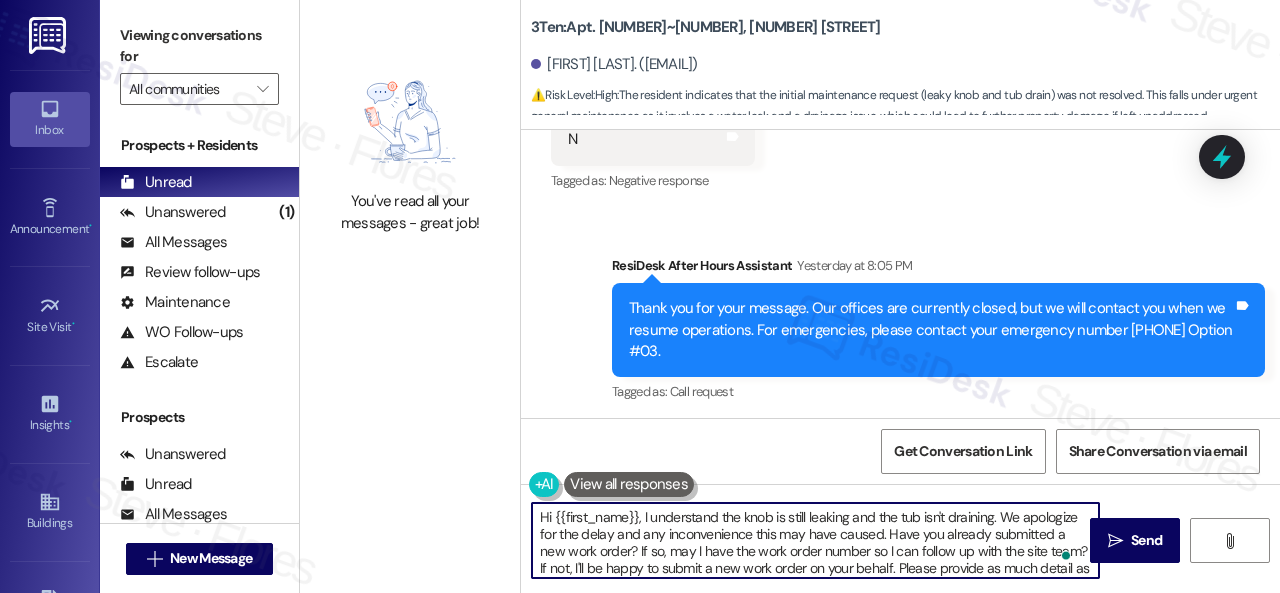 scroll, scrollTop: 100, scrollLeft: 0, axis: vertical 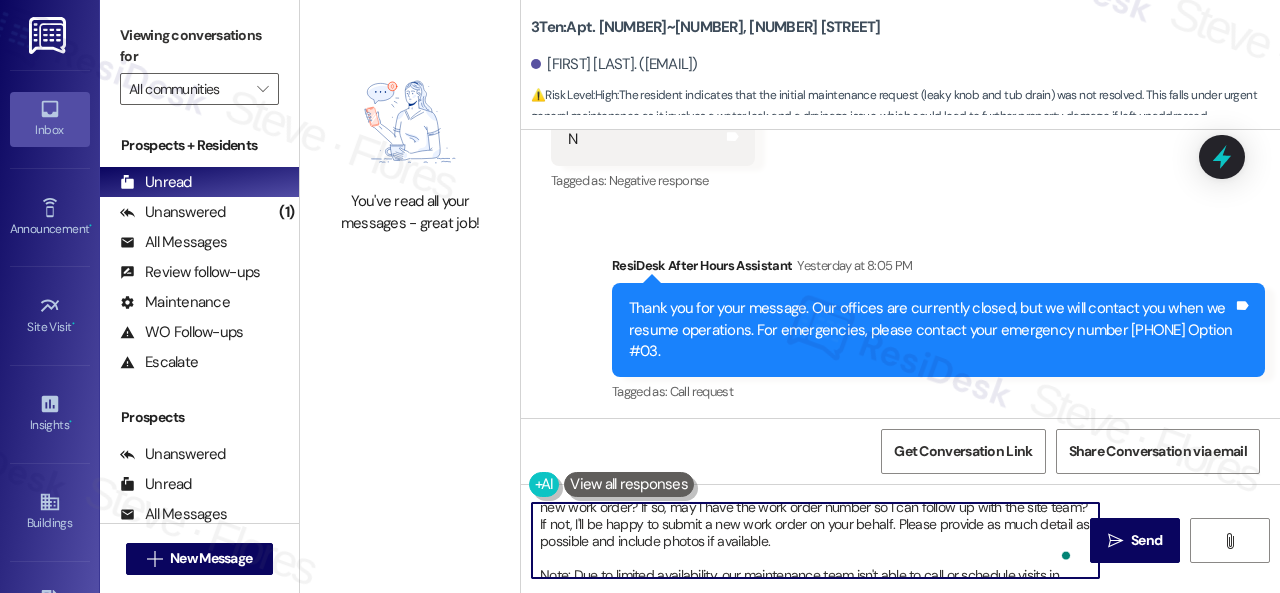 drag, startPoint x: 936, startPoint y: 525, endPoint x: 938, endPoint y: 537, distance: 12.165525 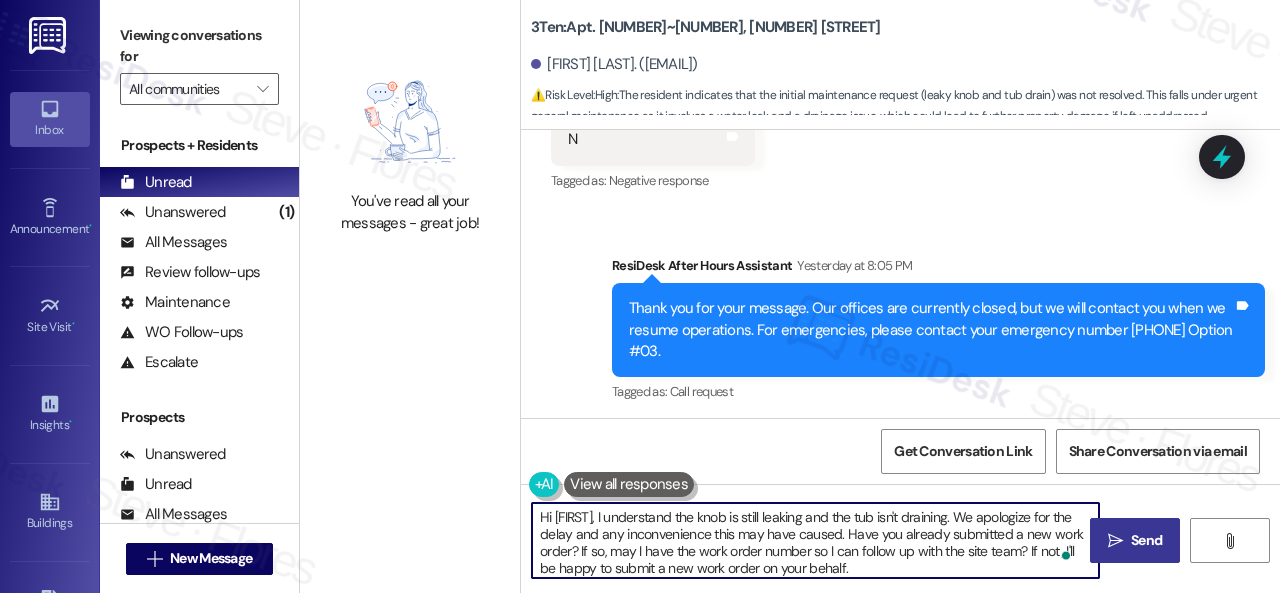 type on "Hi {{first_name}}, I understand the knob is still leaking and the tub isn't draining. We apologize for the delay and any inconvenience this may have caused. Have you already submitted a new work order? If so, may I have the work order number so I can follow up with the site team? If not, I'll be happy to submit a new work order on your behalf.
Note: Due to limited availability, our maintenance team isn't able to call or schedule visits in advance. By submitting a work order, you're permitting them to enter your apartment, even if you're not home. If any children may be alone during the visit, please let me know so we can inform the team." 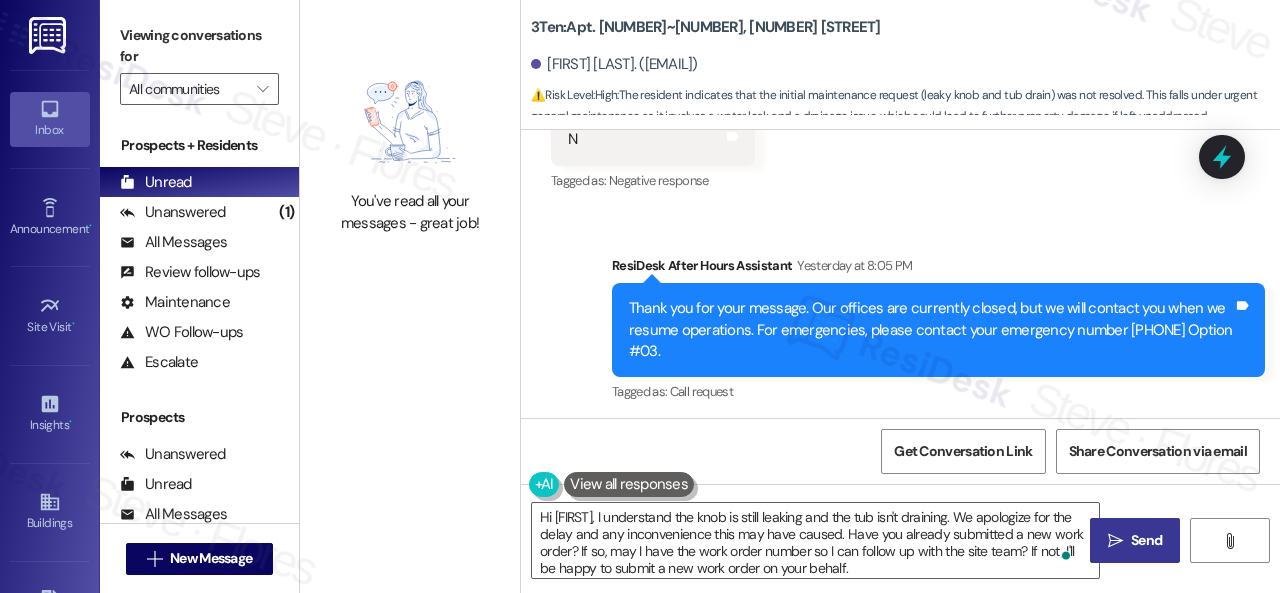 click on " Send" at bounding box center [1135, 540] 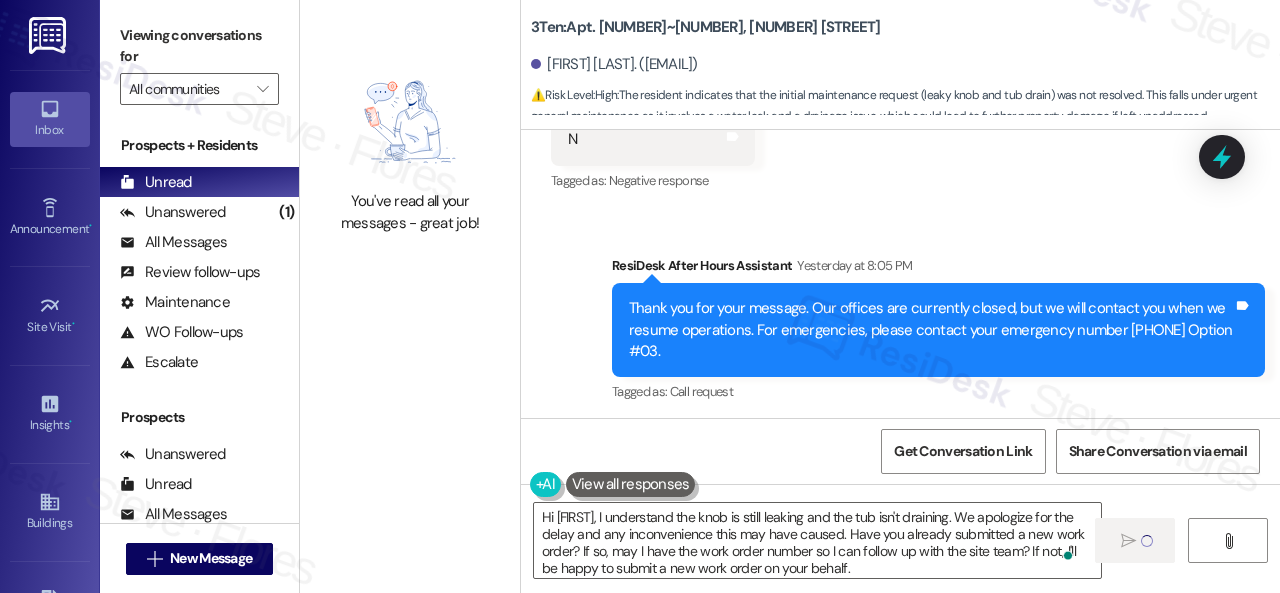 type 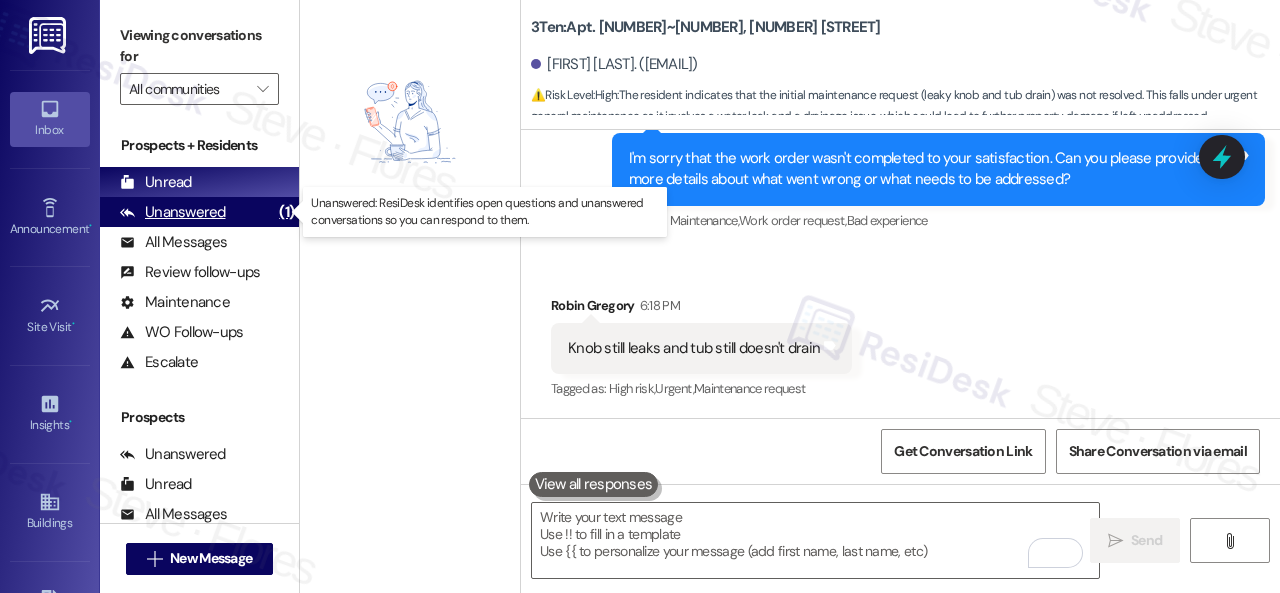 click on "Unanswered" at bounding box center [173, 212] 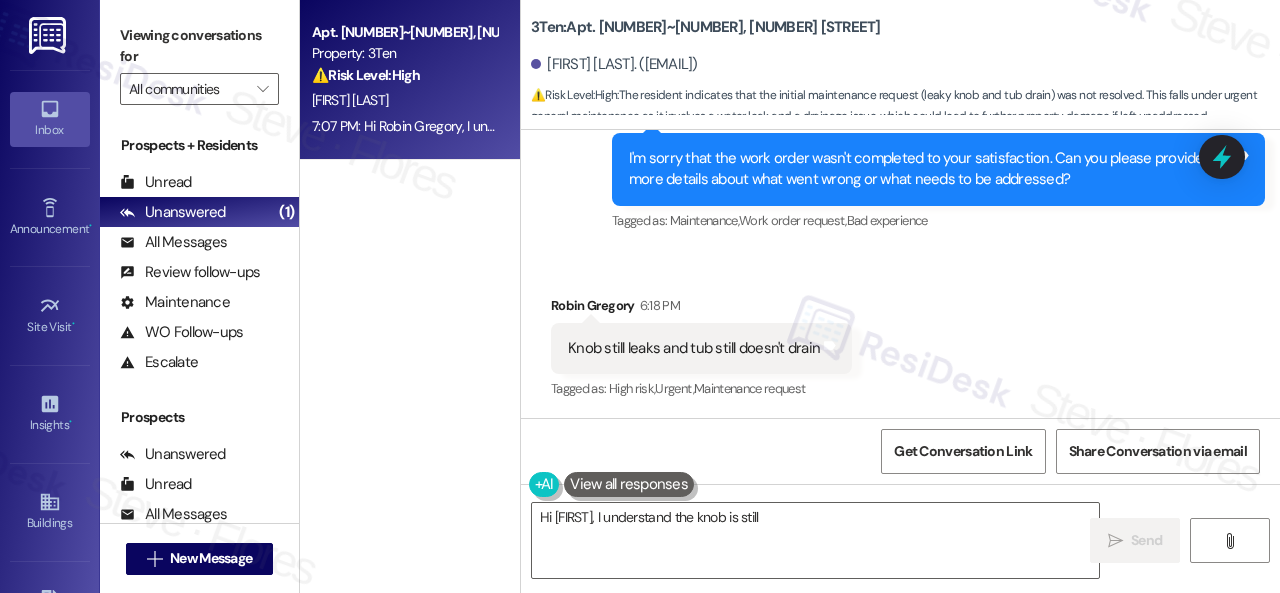 type on "Hi {{first_name}}, I understand the knob is still leaking" 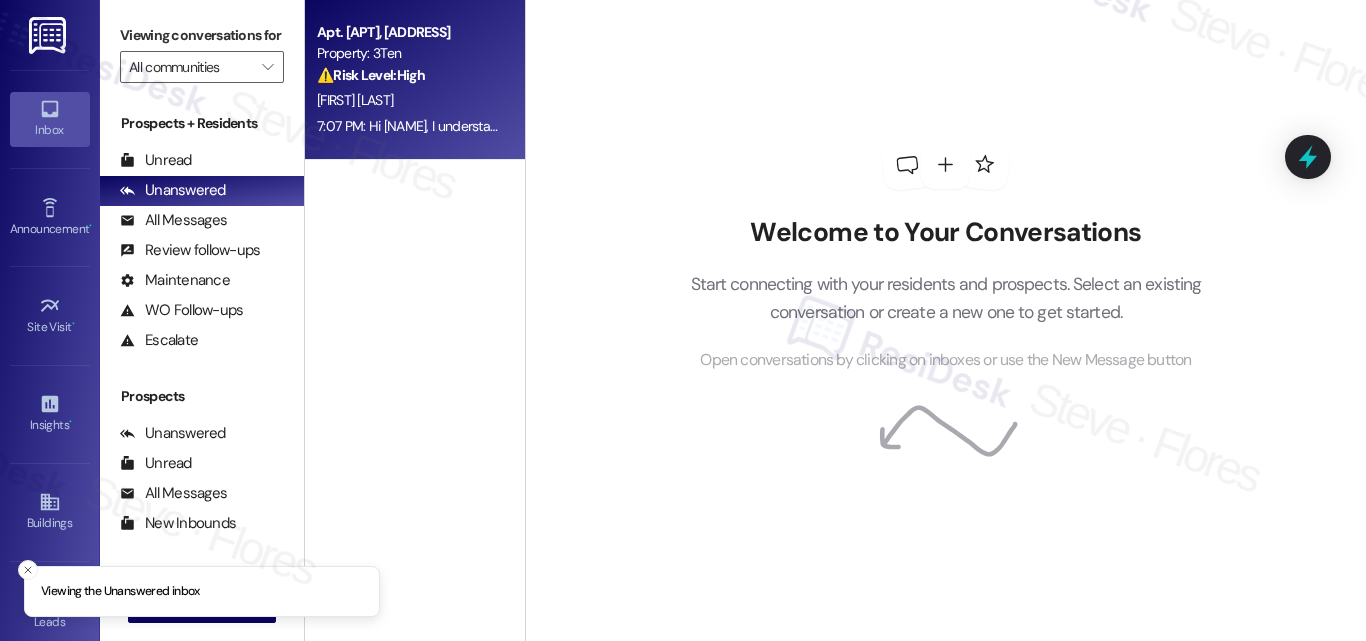 scroll, scrollTop: 0, scrollLeft: 0, axis: both 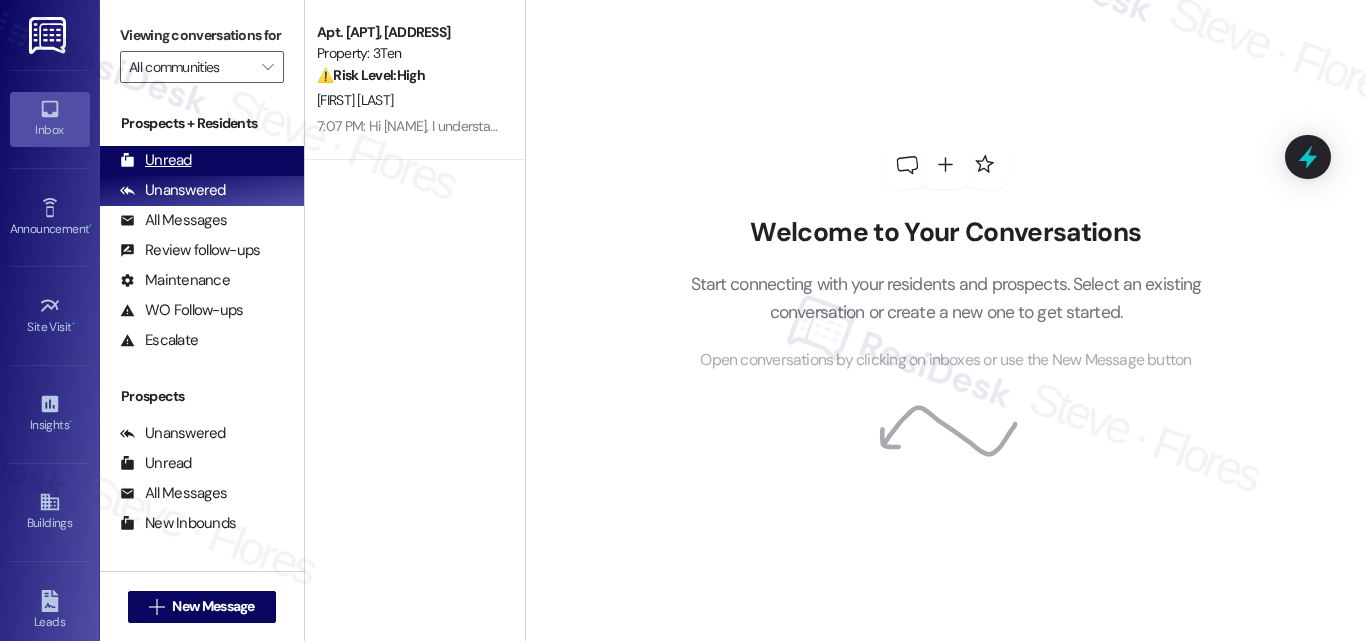click on "Unread" at bounding box center [156, 160] 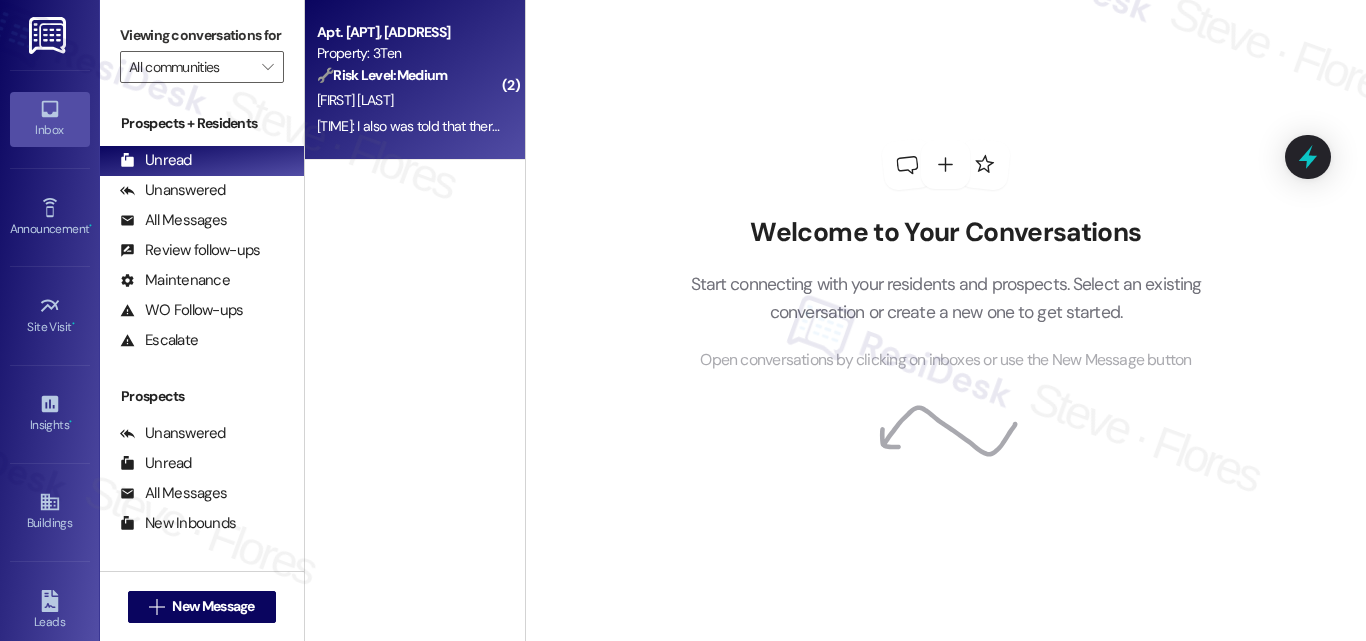 click on "[FIRST] [LAST]" at bounding box center [409, 100] 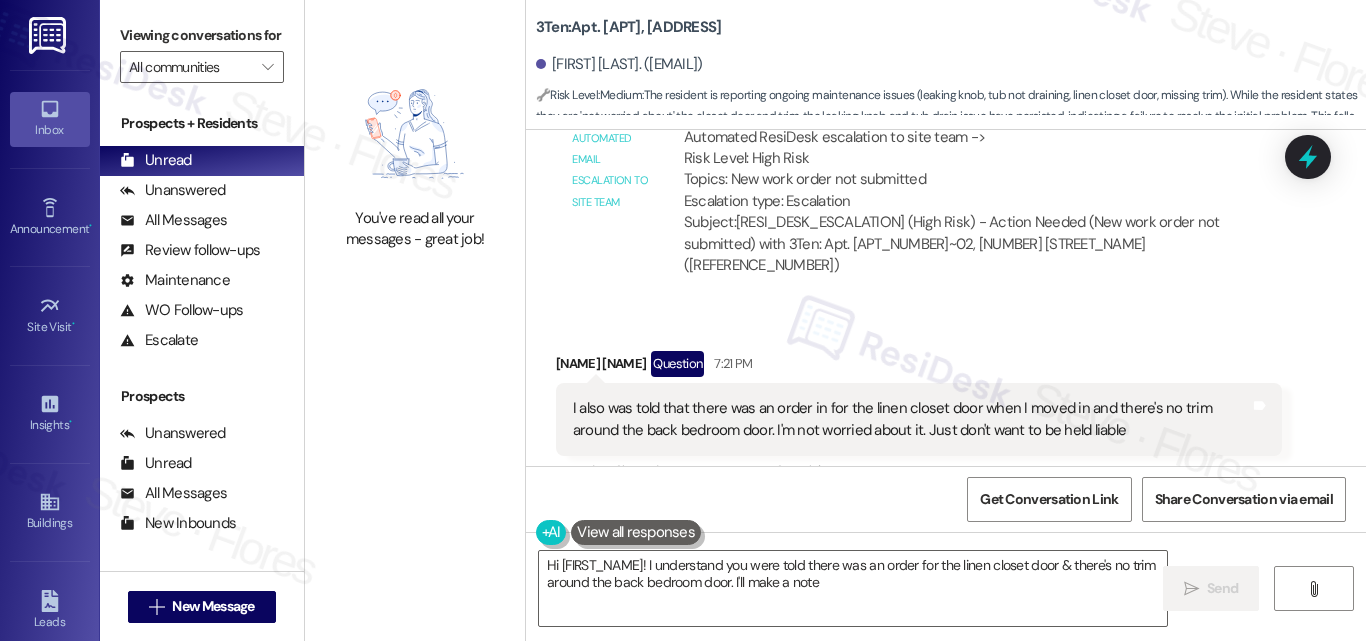 scroll, scrollTop: 2298, scrollLeft: 0, axis: vertical 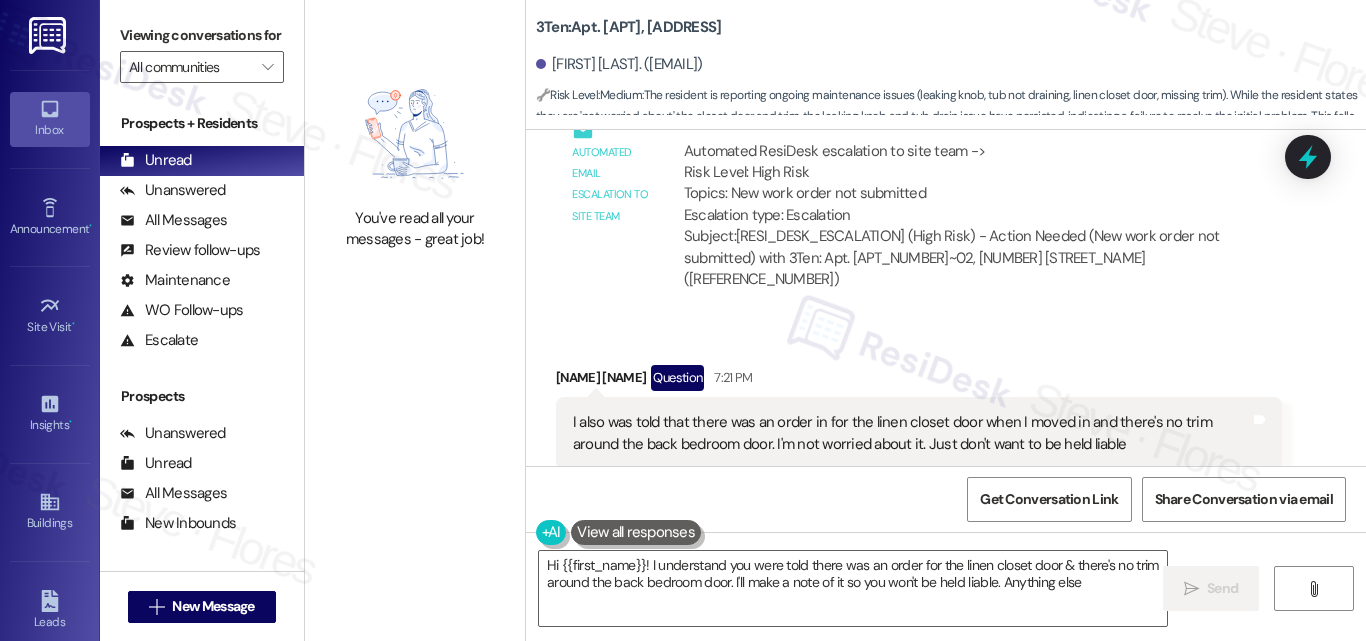 type on "Hi [NAME]! I understand you were told there was an order for the linen closet door & there's no trim around the back bedroom door. I'll make a note of it so you won't be held liable. Anything else?" 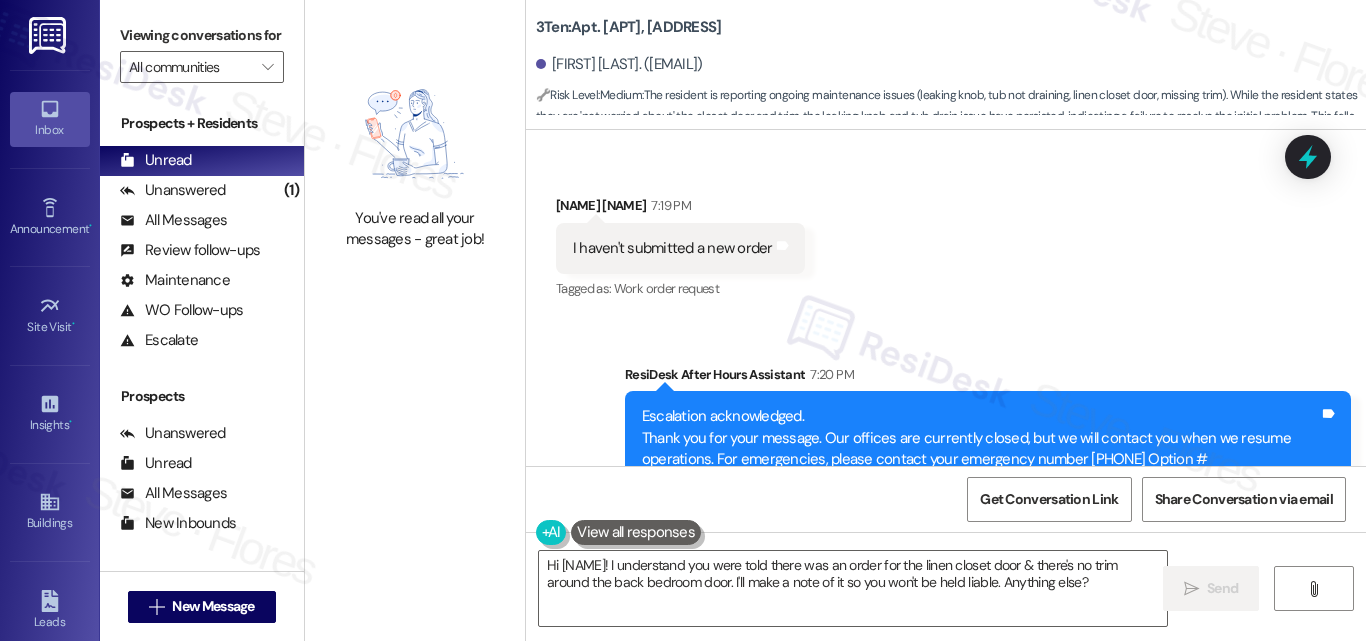 scroll, scrollTop: 1699, scrollLeft: 0, axis: vertical 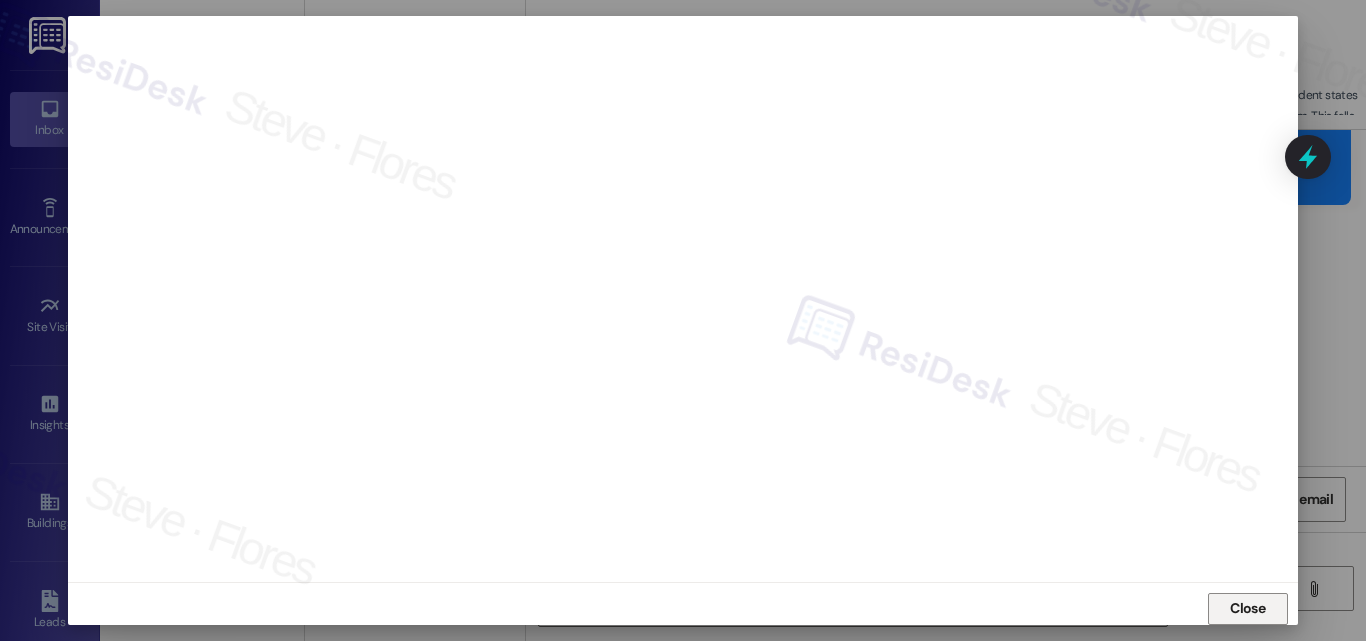 click on "Close" at bounding box center [1247, 608] 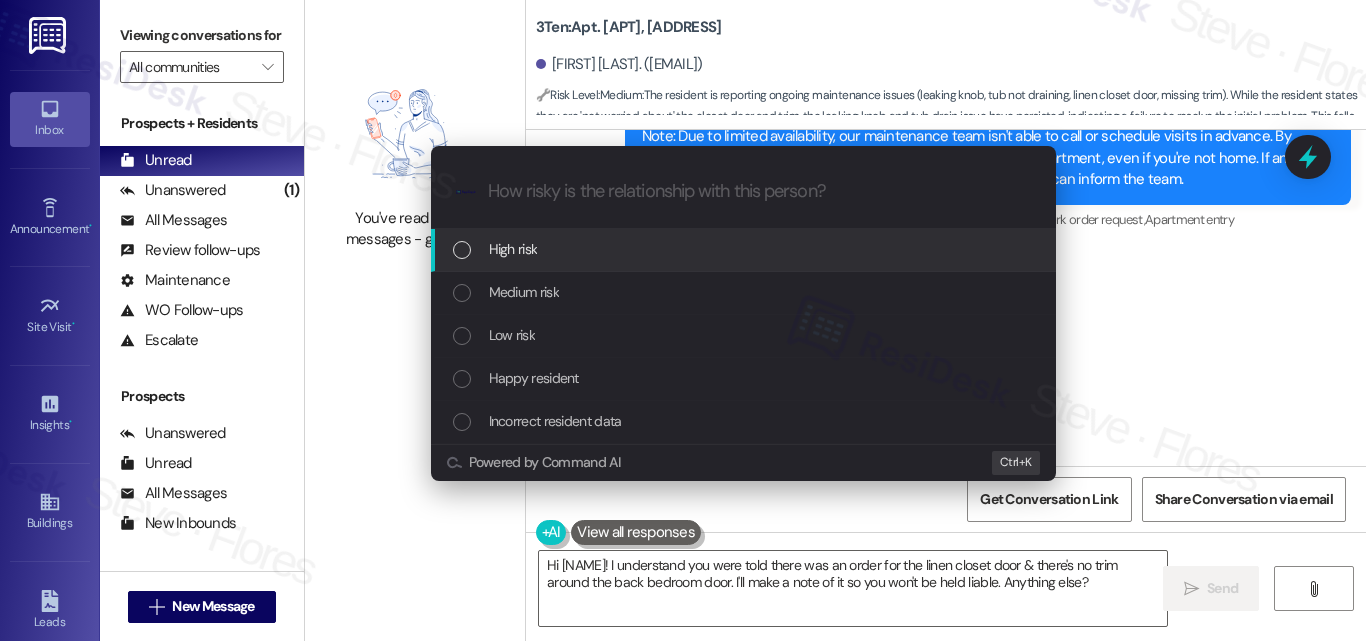 click on "High risk" at bounding box center [513, 249] 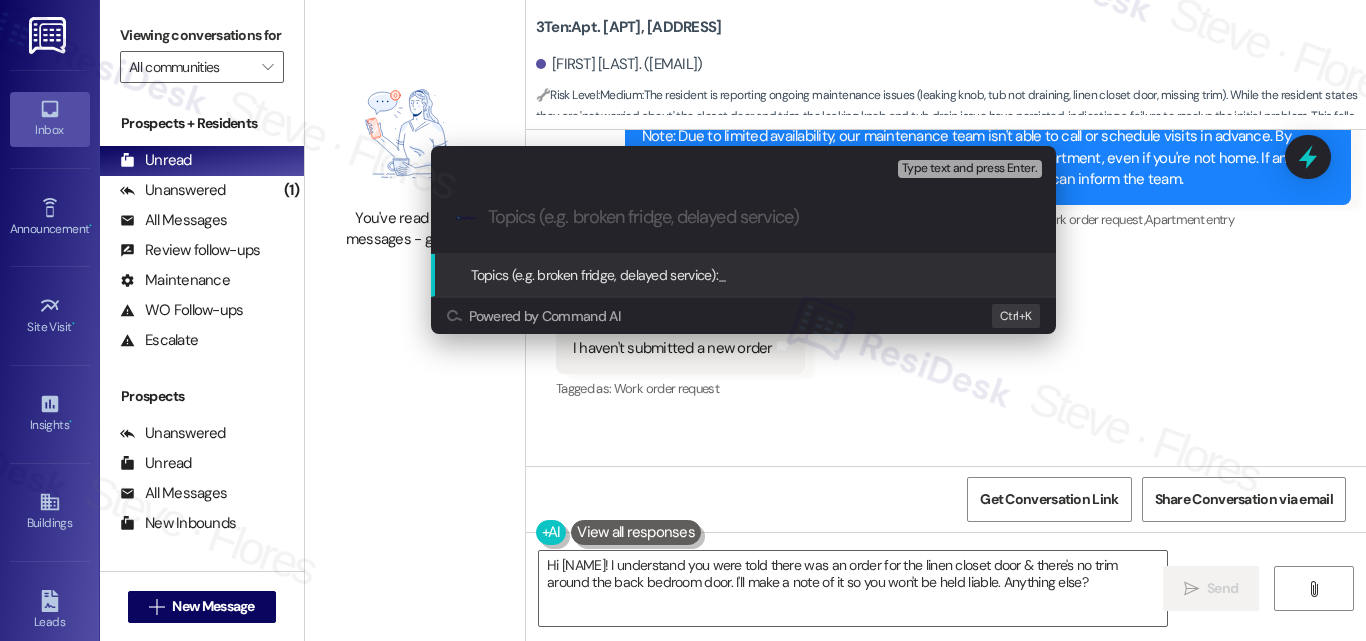 paste on "Work Order filed by ResiDesk [WORK_ORDER_ID]" 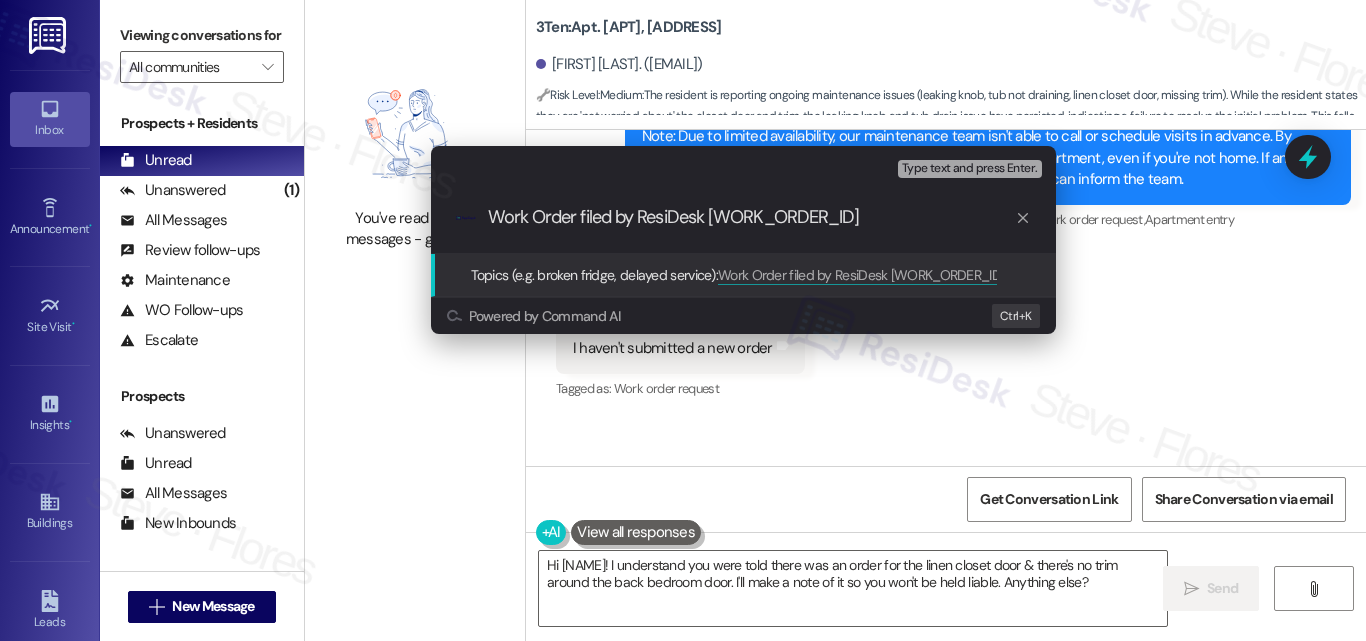 type 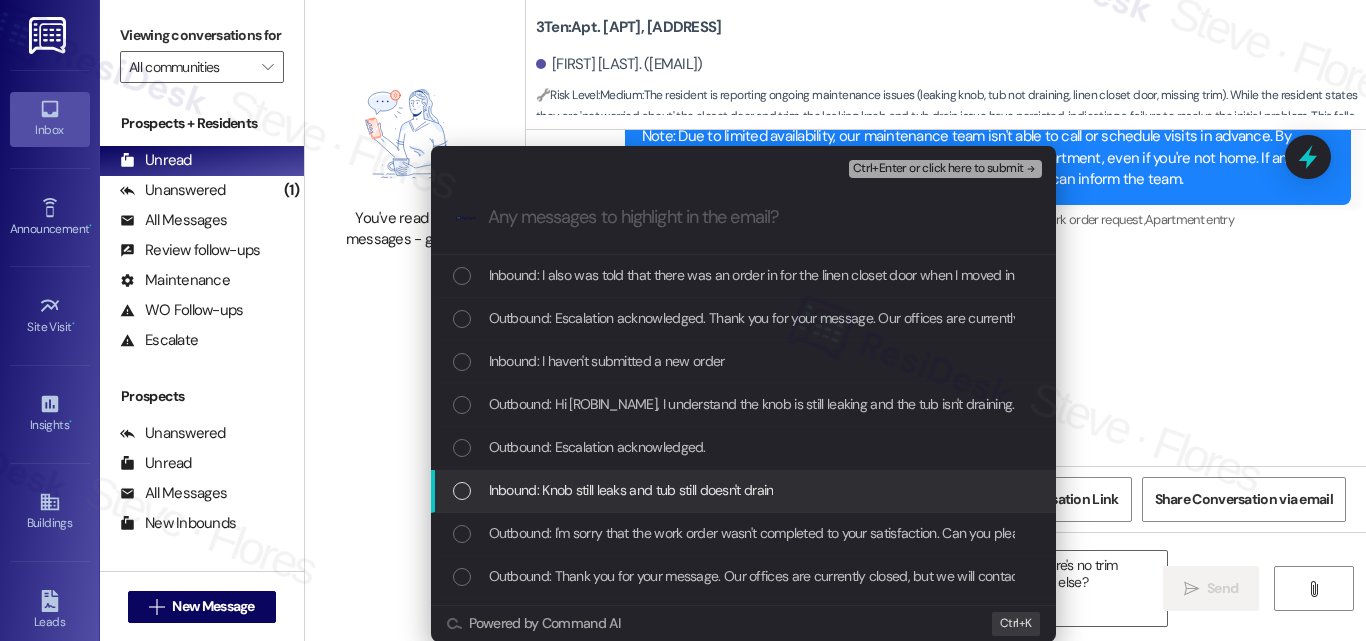 click on "Inbound: Knob still leaks and tub still doesn't drain" at bounding box center (631, 490) 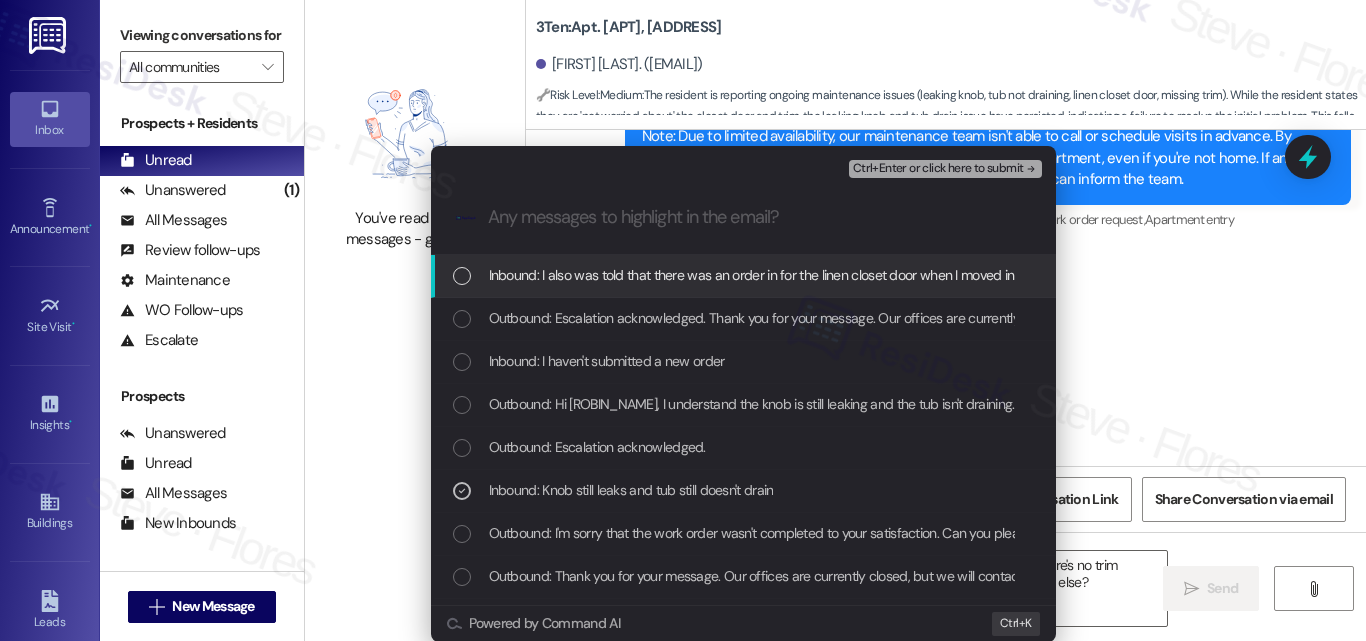 click on "Ctrl+Enter or click here to submit" at bounding box center [938, 169] 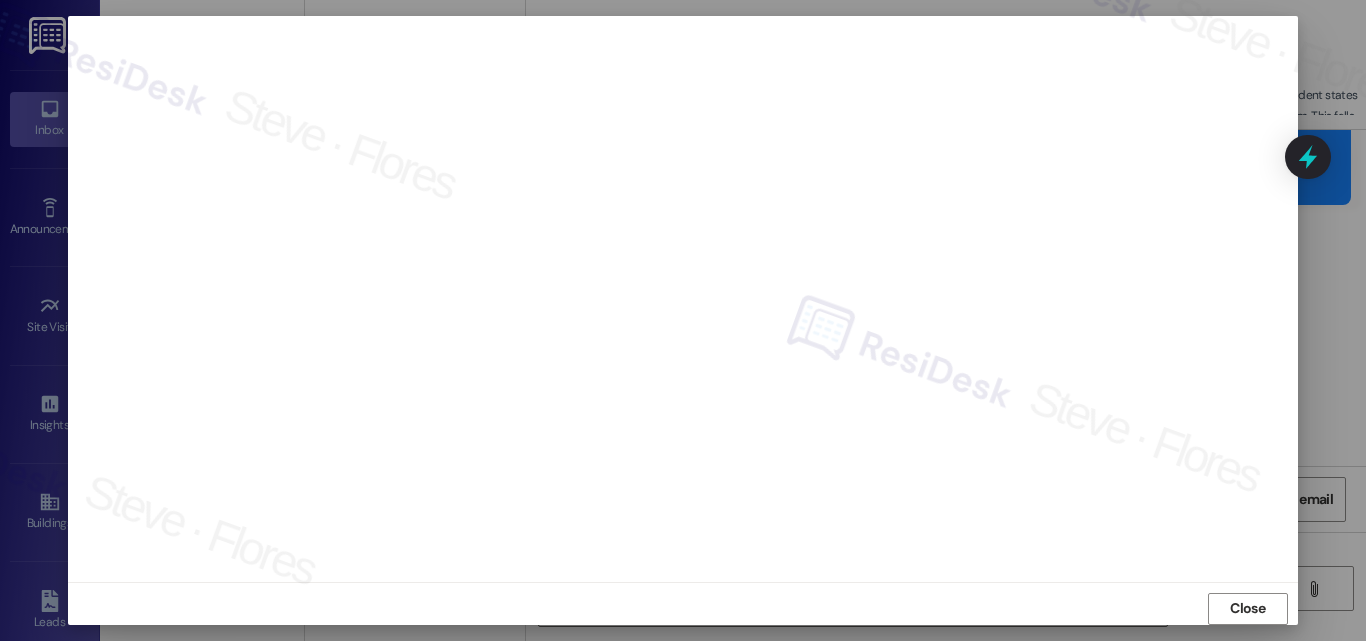 scroll, scrollTop: 21, scrollLeft: 0, axis: vertical 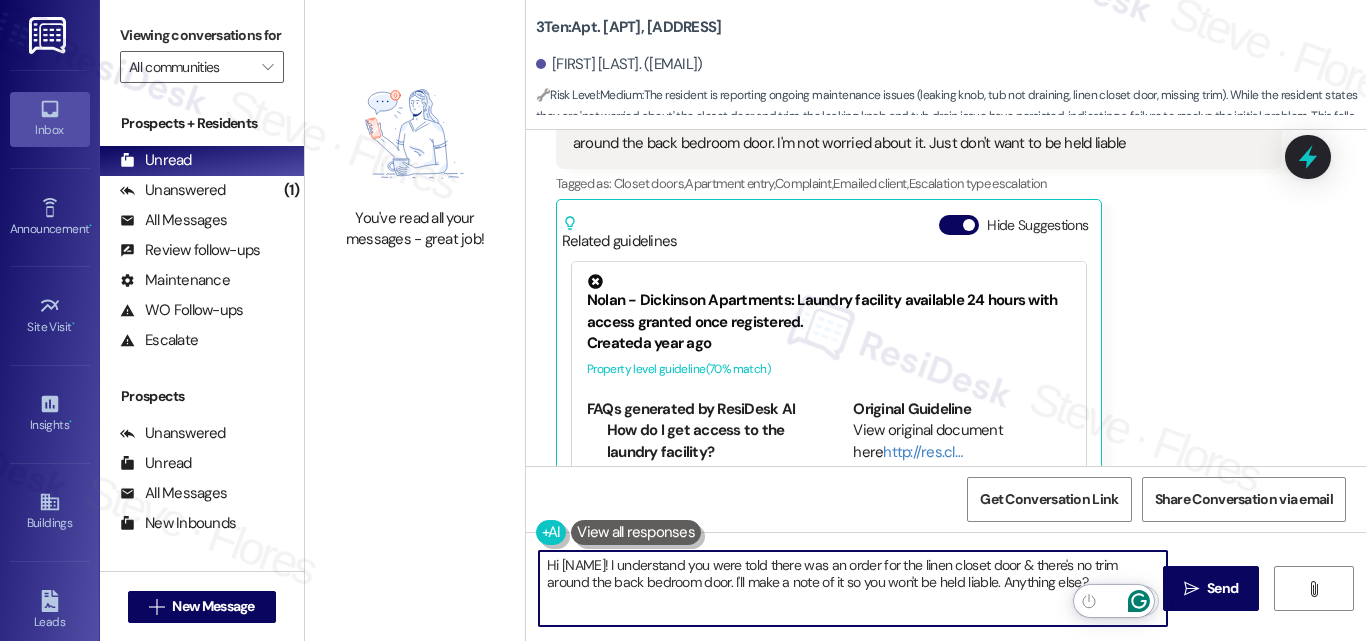 drag, startPoint x: 780, startPoint y: 575, endPoint x: 1118, endPoint y: 584, distance: 338.1198 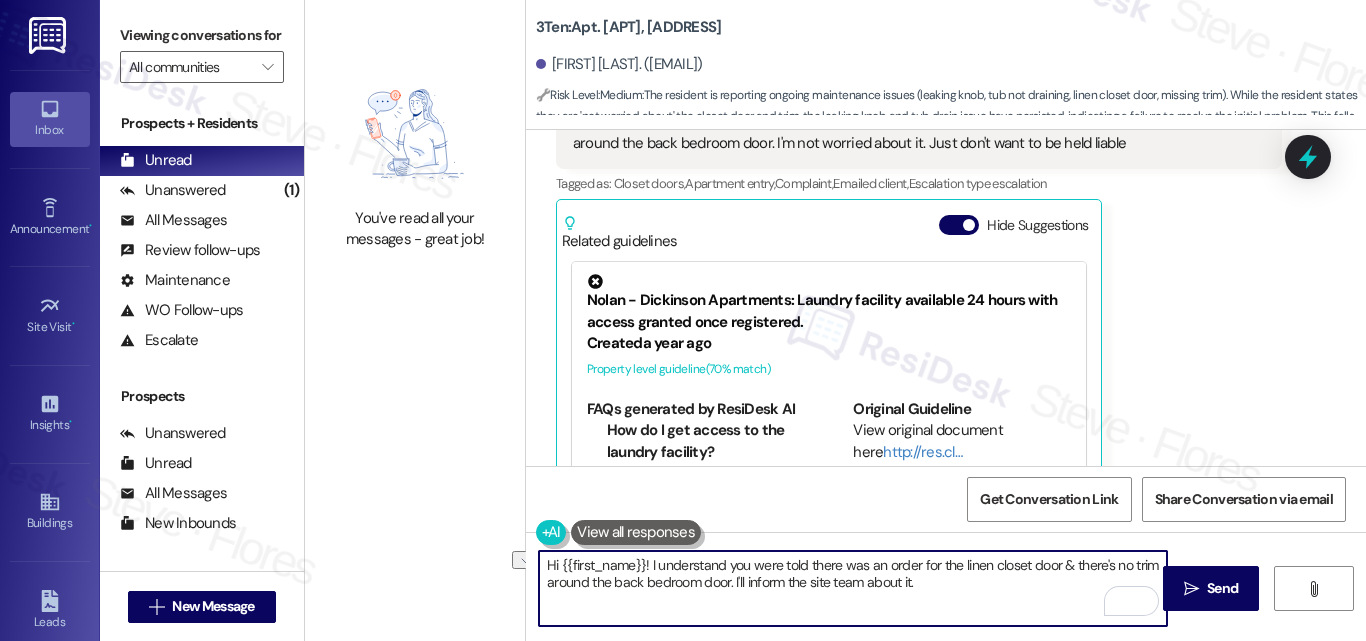 drag, startPoint x: 645, startPoint y: 561, endPoint x: 525, endPoint y: 564, distance: 120.03749 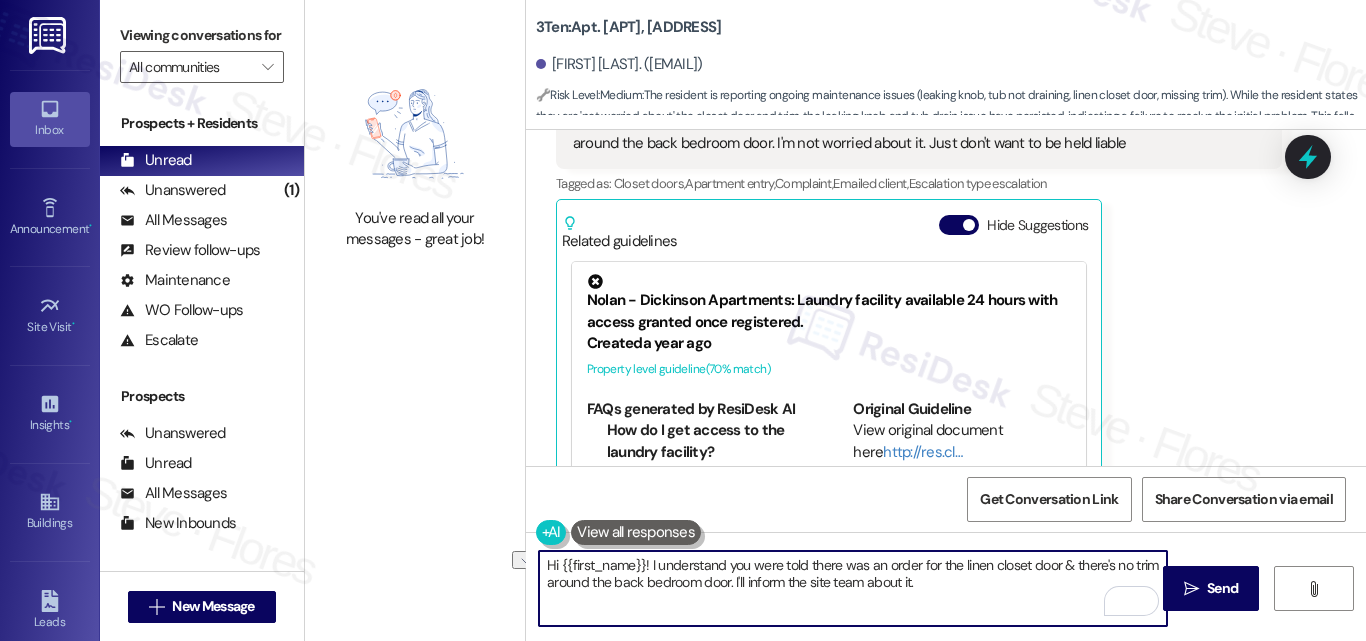 click on "Hi {{first_name}}! I understand you were told there was an order for the linen closet door & there's no trim around the back bedroom door. I'll inform the site team about it." at bounding box center [843, 588] 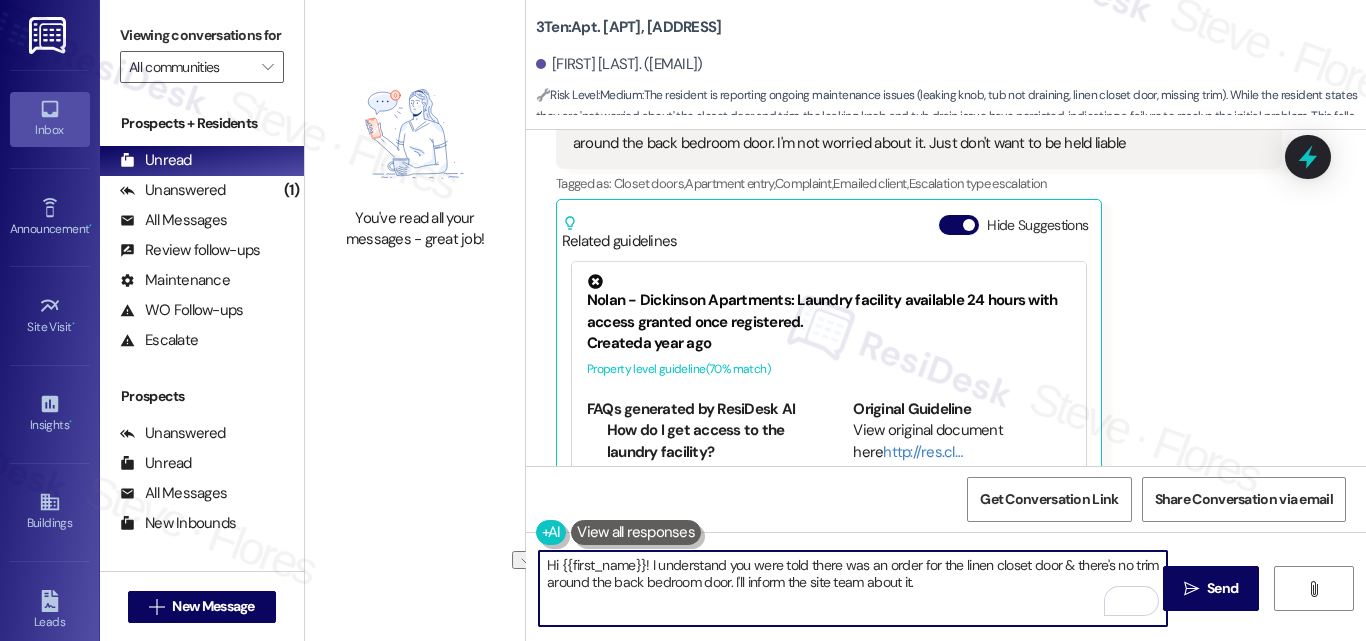 paste on "Work Order filed by ResiDesk [WORK_ORDER_ID]" 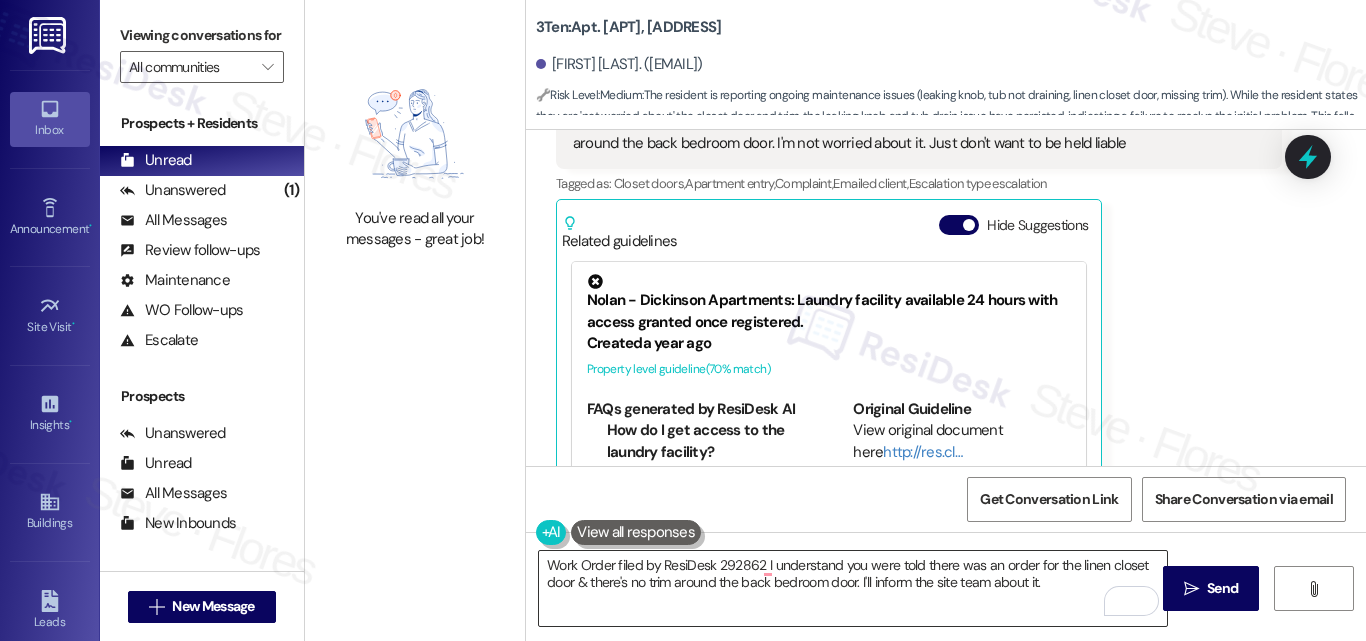 click on "Work Order filed by ResiDesk 292862 I understand you were told there was an order for the linen closet door & there's no trim around the back bedroom door. I'll inform the site team about it." at bounding box center [853, 588] 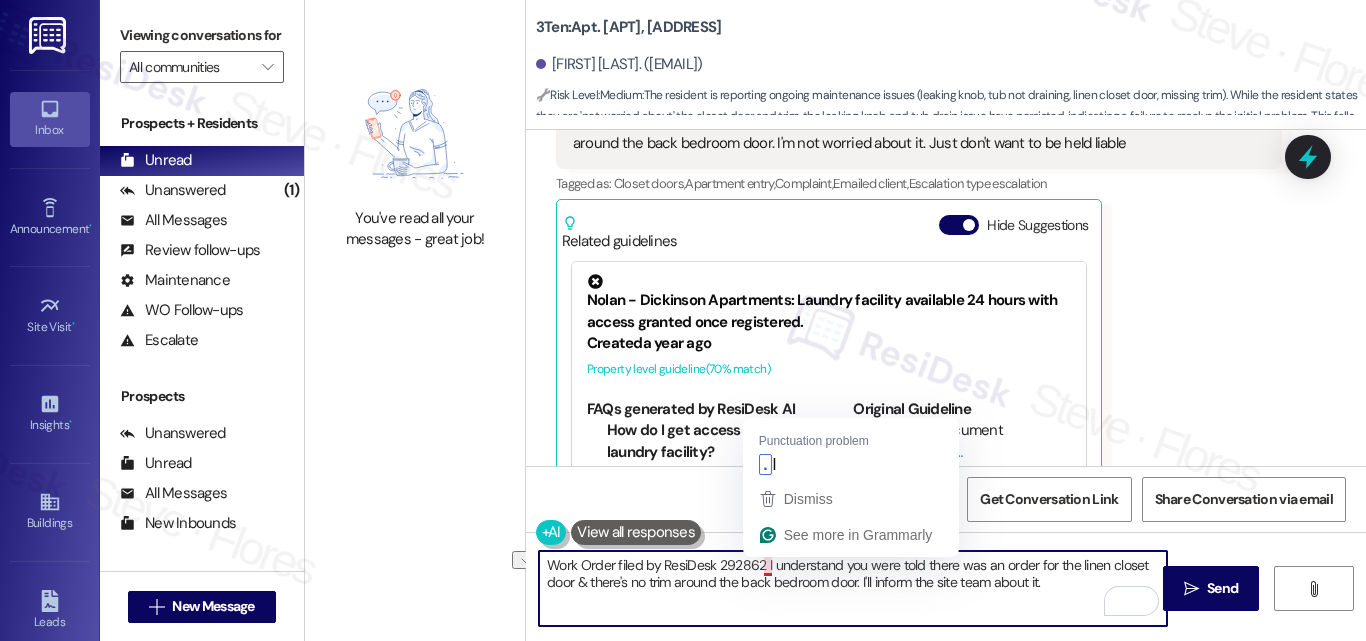 drag, startPoint x: 761, startPoint y: 565, endPoint x: 509, endPoint y: 555, distance: 252.19833 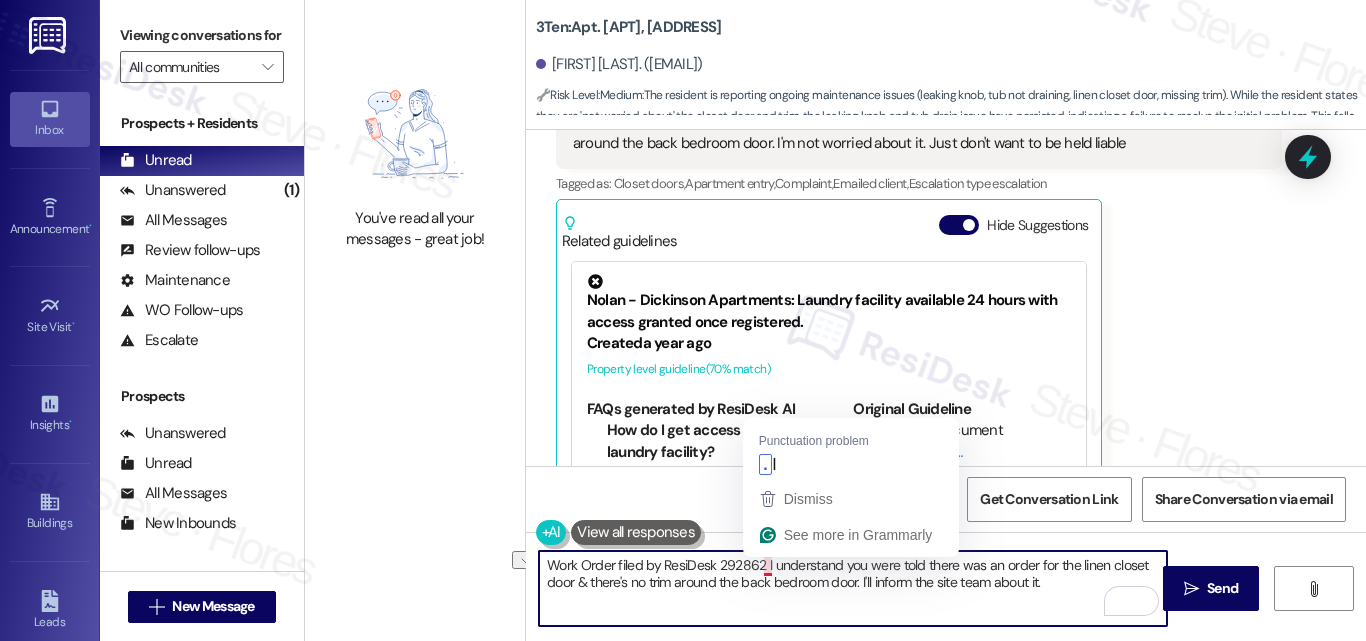 click on "You've read all your messages - great job! 3Ten: Apt. [APT], [ADDRESS] [CITY] [STATE] [ZIP] ([EMAIL]) 🔧 Risk Level: Medium : The resident is reporting ongoing maintenance issues (leaking knob, tub not draining, linen closet door, missing trim). While the resident states they are 'not worried about' the closet door and trim, the leaking knob and tub drain issue have persisted, indicating a failure to resolve the initial problem. This falls under non-urgent maintenance but requires attention to prevent further damage or resident dissatisfaction. Lease started [DATE] at [TIME] Survey, sent via SMS Residesk Automated Survey [TIME] Hi [FIRST]! I'm checking in on your latest work order (Knob on shower leaks and tu..., ID: 291592). Was everything completed to your satisfaction? You can answer with a quick (Y/N) (You can always reply STOP to opt out of future messages) Tags and notes Tagged as: Service request review Received via SMS [FIRST] [LAST] N Tags and notes" at bounding box center [835, 320] 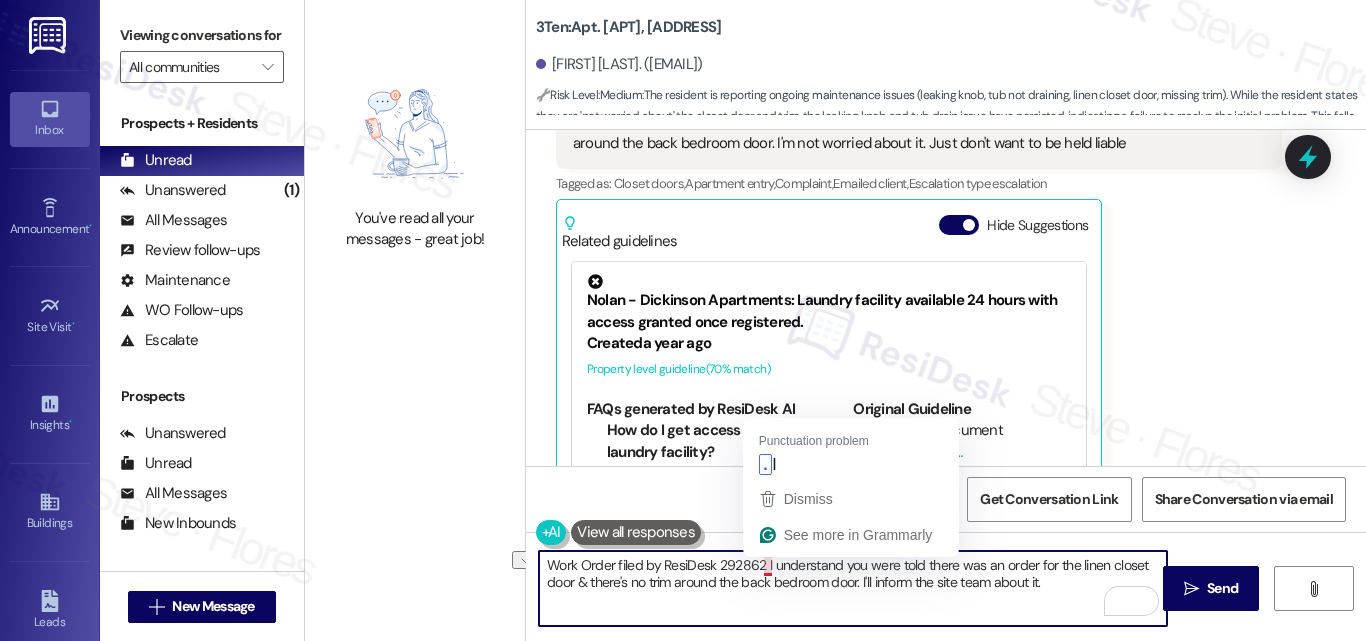 paste on "Thank you. I've submitted a work order on your behalf and notified the site team." 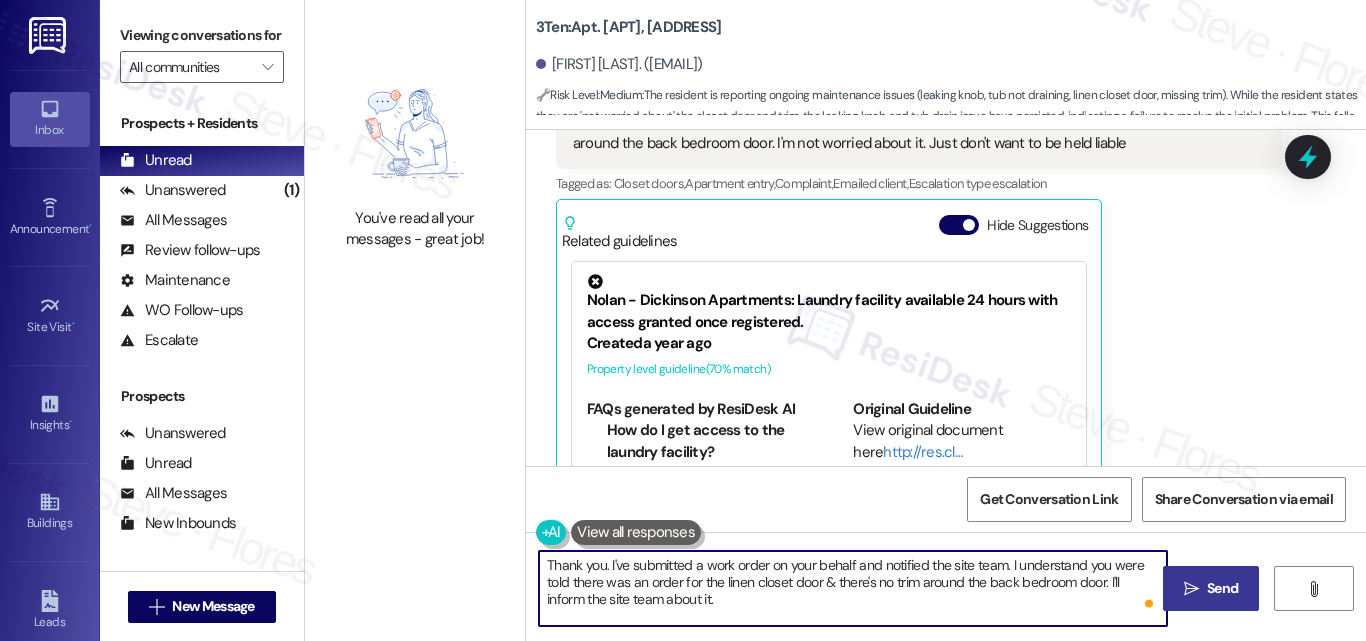 type on "Thank you. I've submitted a work order on your behalf and notified the site team. I understand you were told there was an order for the linen closet door & there's no trim around the back bedroom door. I'll inform the site team about it." 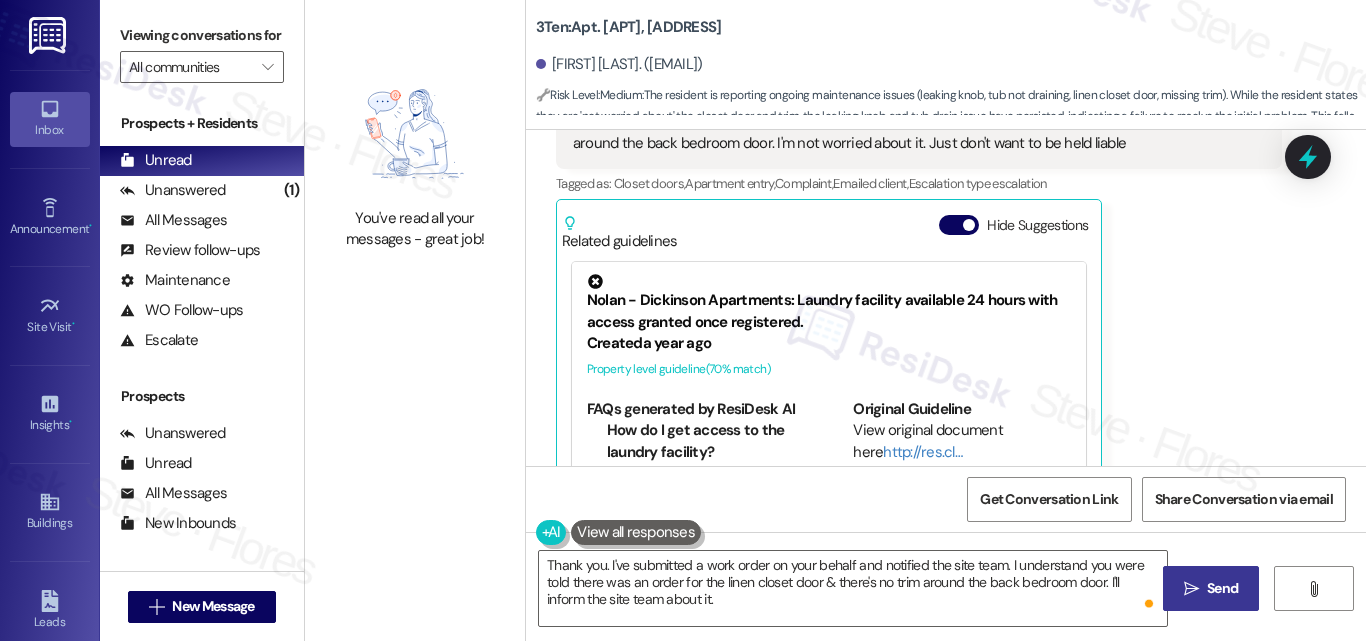 click on " Send" at bounding box center (1211, 588) 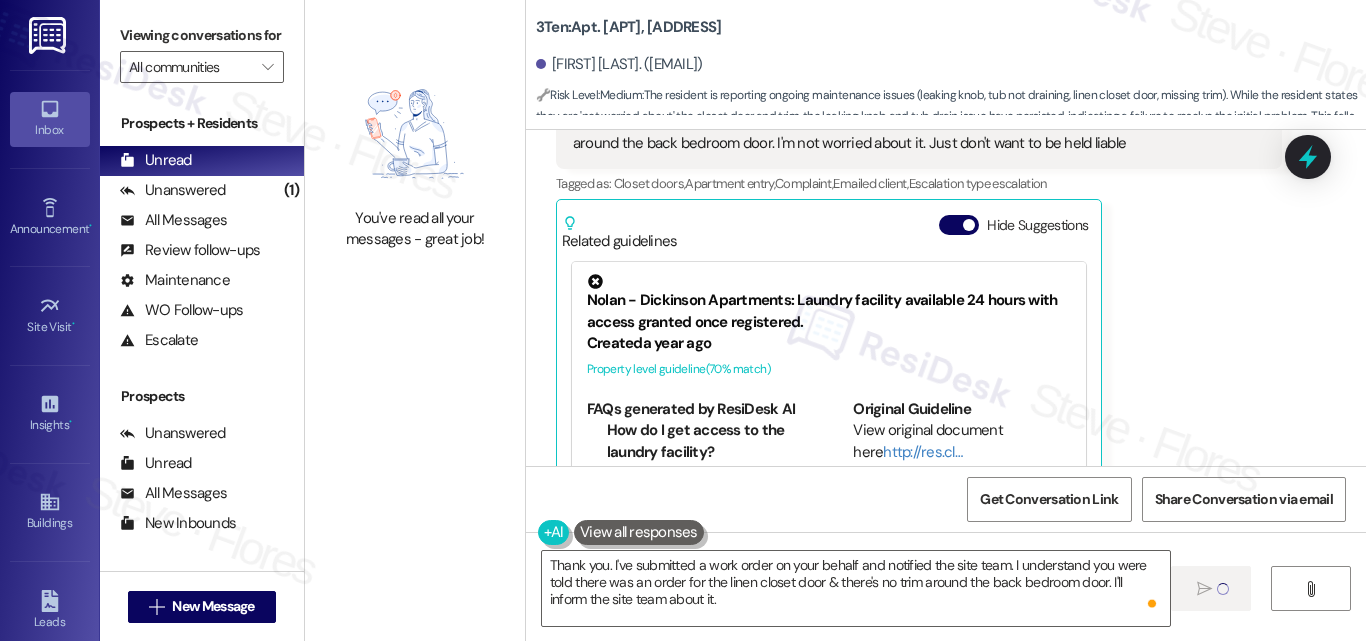 type 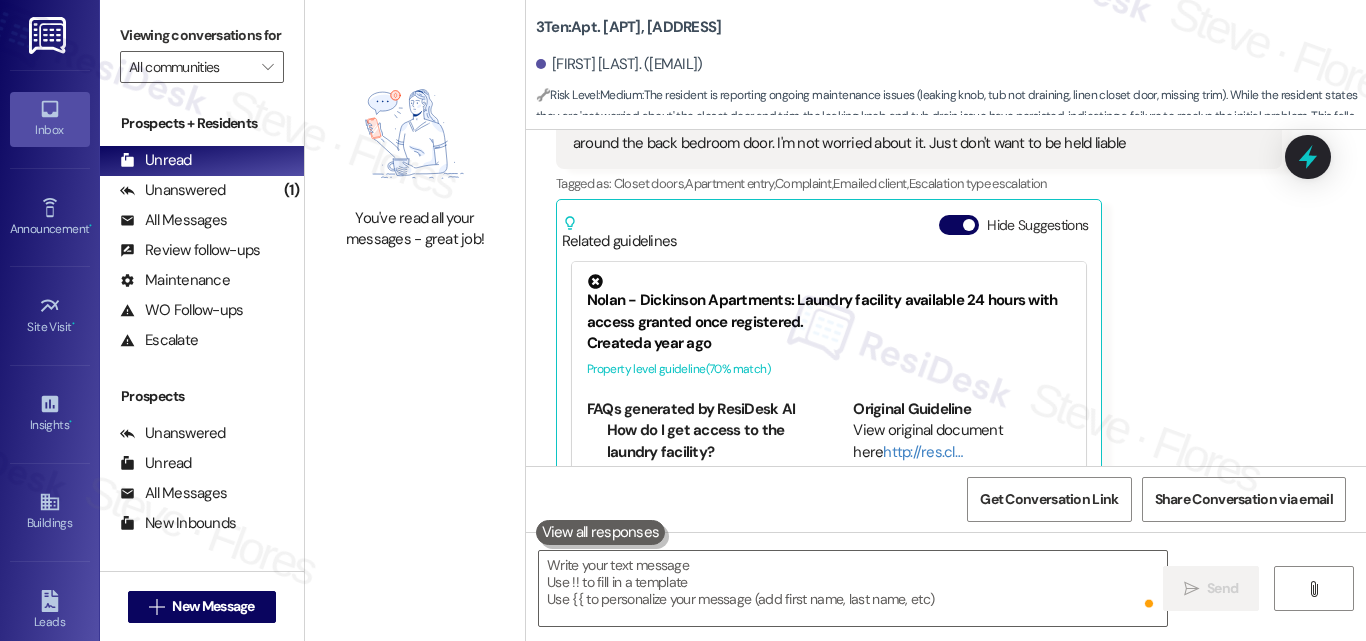 scroll, scrollTop: 2598, scrollLeft: 0, axis: vertical 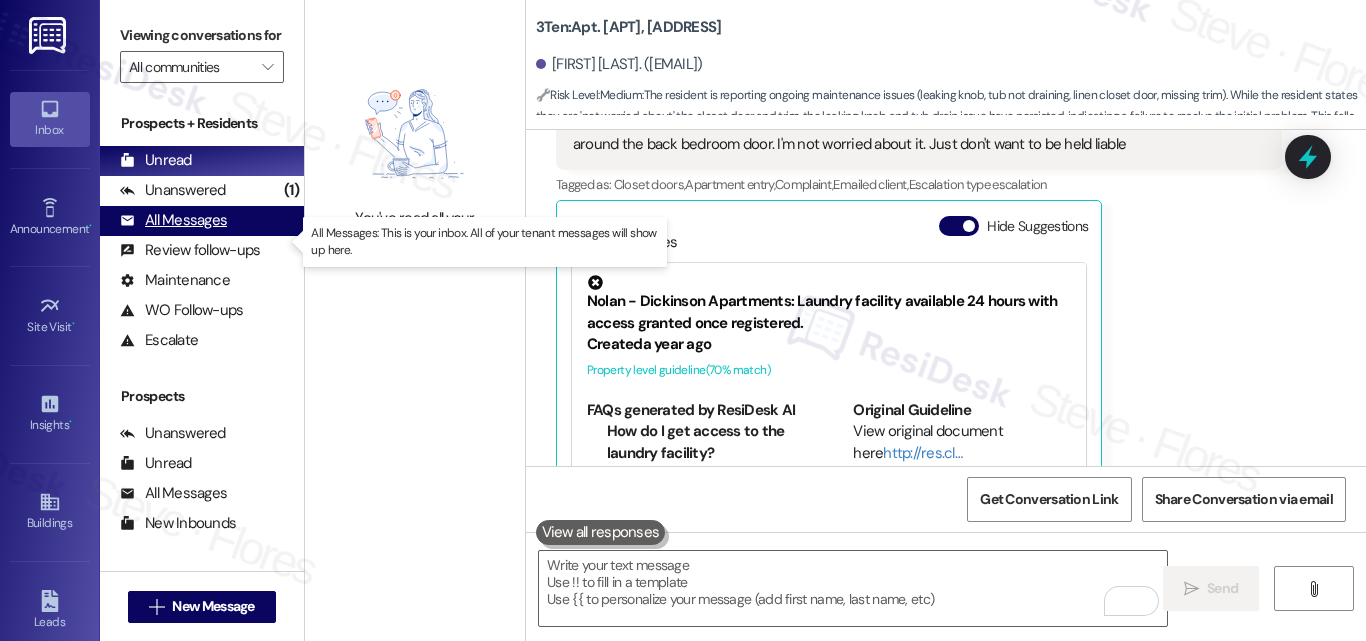 click on "All Messages" at bounding box center (173, 220) 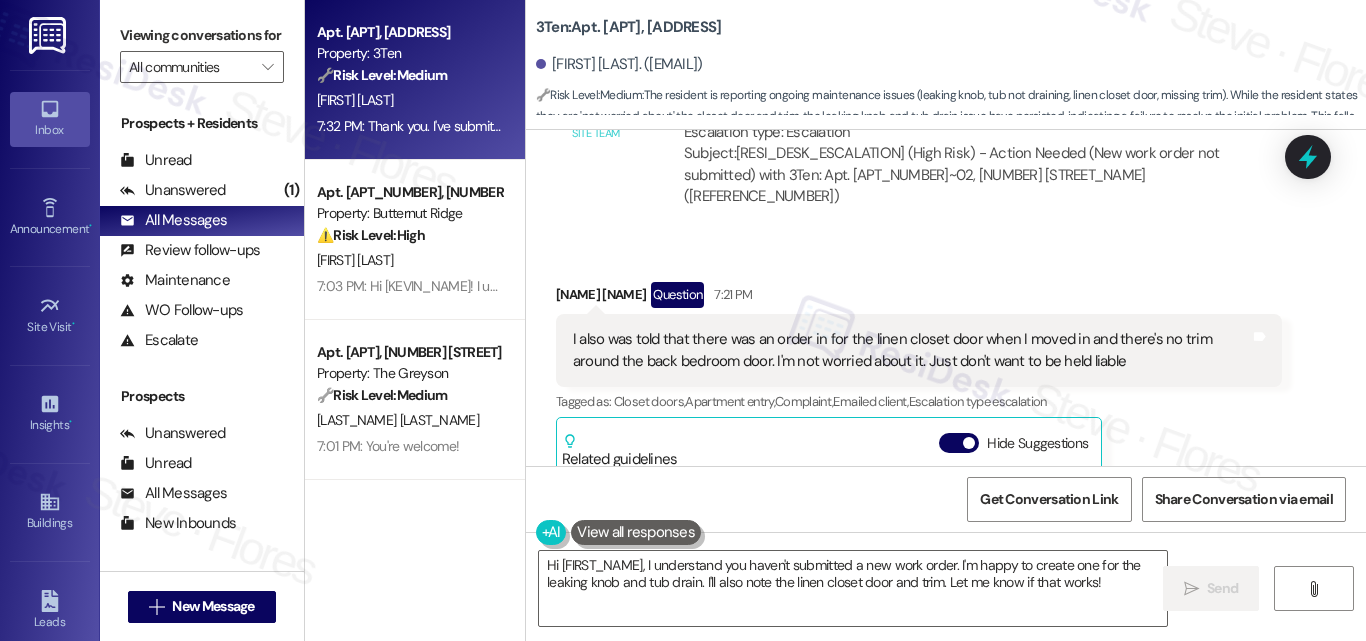 scroll, scrollTop: 2357, scrollLeft: 0, axis: vertical 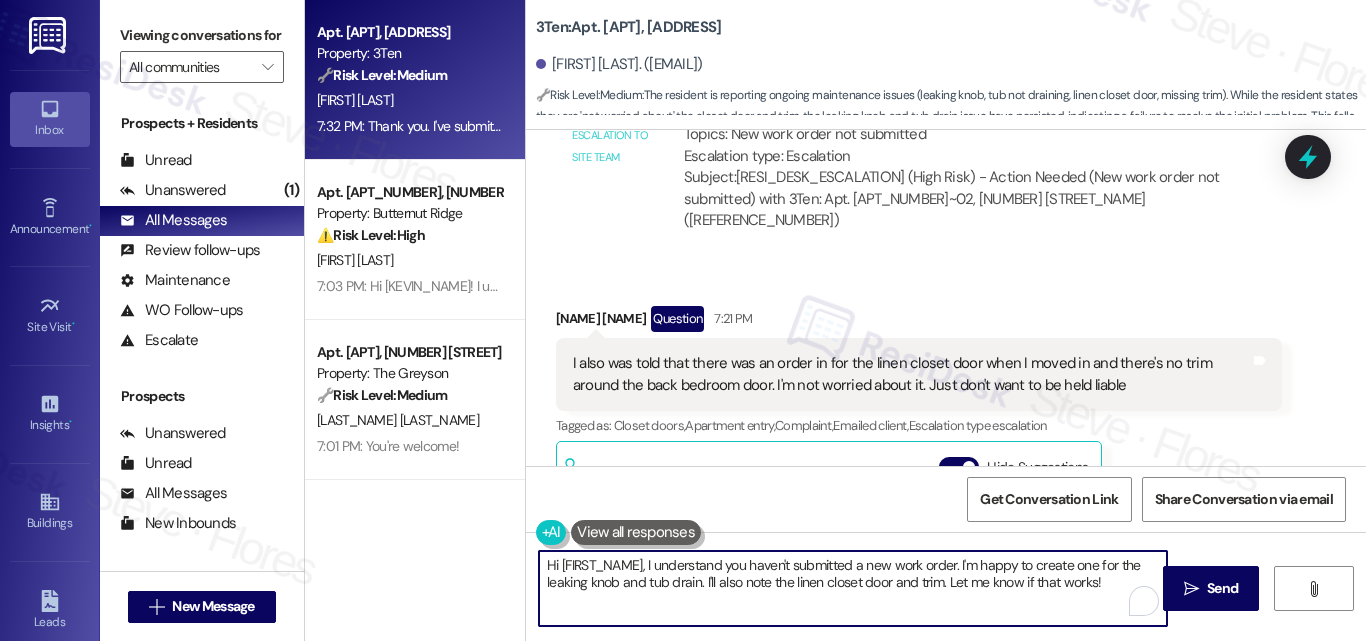 drag, startPoint x: 1112, startPoint y: 583, endPoint x: 408, endPoint y: 547, distance: 704.91986 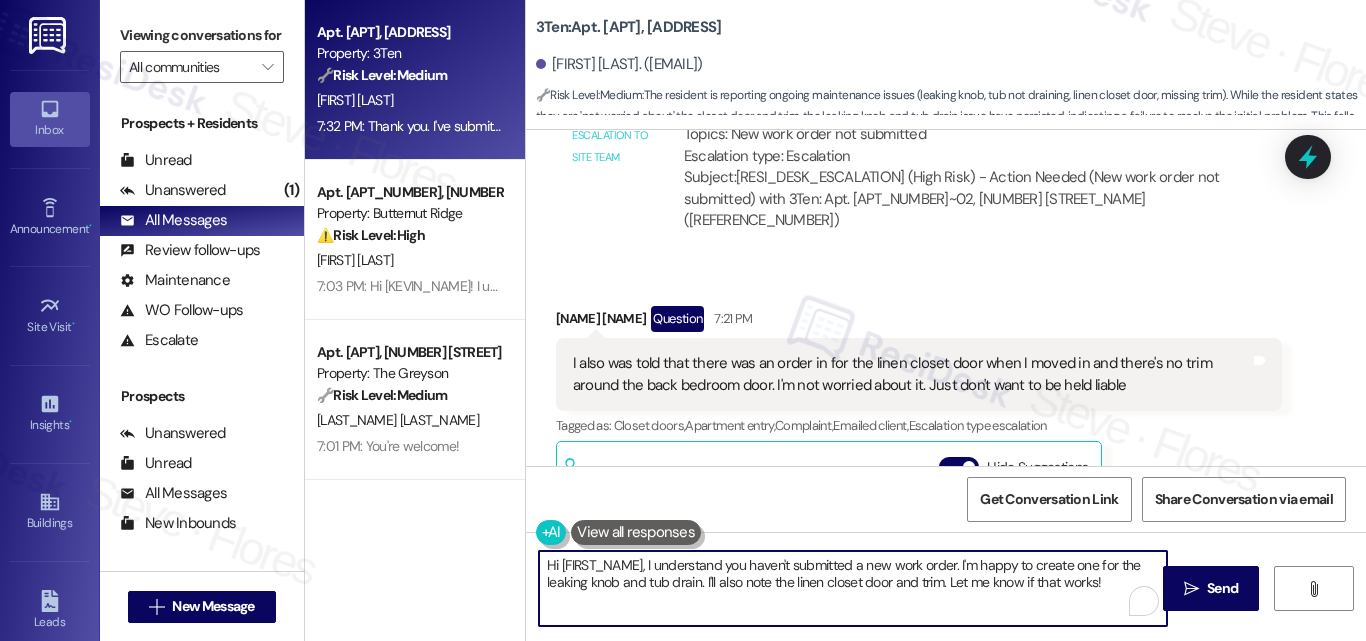 click on "Apt. [APT], [ADDRESS] Property: 3Ten 🔧  Risk Level:  Medium The resident is reporting ongoing maintenance issues (leaking knob, tub not draining, linen closet door, missing trim). While the resident states they are 'not worried about' the closet door and trim, the leaking knob and tub drain issue have persisted, indicating a failure to resolve the initial problem. This falls under non-urgent maintenance but requires attention to prevent further damage or resident dissatisfaction. R. Gregory 7:32 PM: Thank you. I've submitted a work order on your behalf and notified the site team. I understand you were told there was an order for the linen closet door & there's no trim around the back bedroom door. I'll inform the site team about it. 7:32 PM: Thank you. I've submitted a work order on your behalf and notified the site team. I understand you were told there was an order for the linen closet door & there's no trim around the back bedroom door. I'll inform the site team about it. ⚠️  Risk Level:" at bounding box center [835, 320] 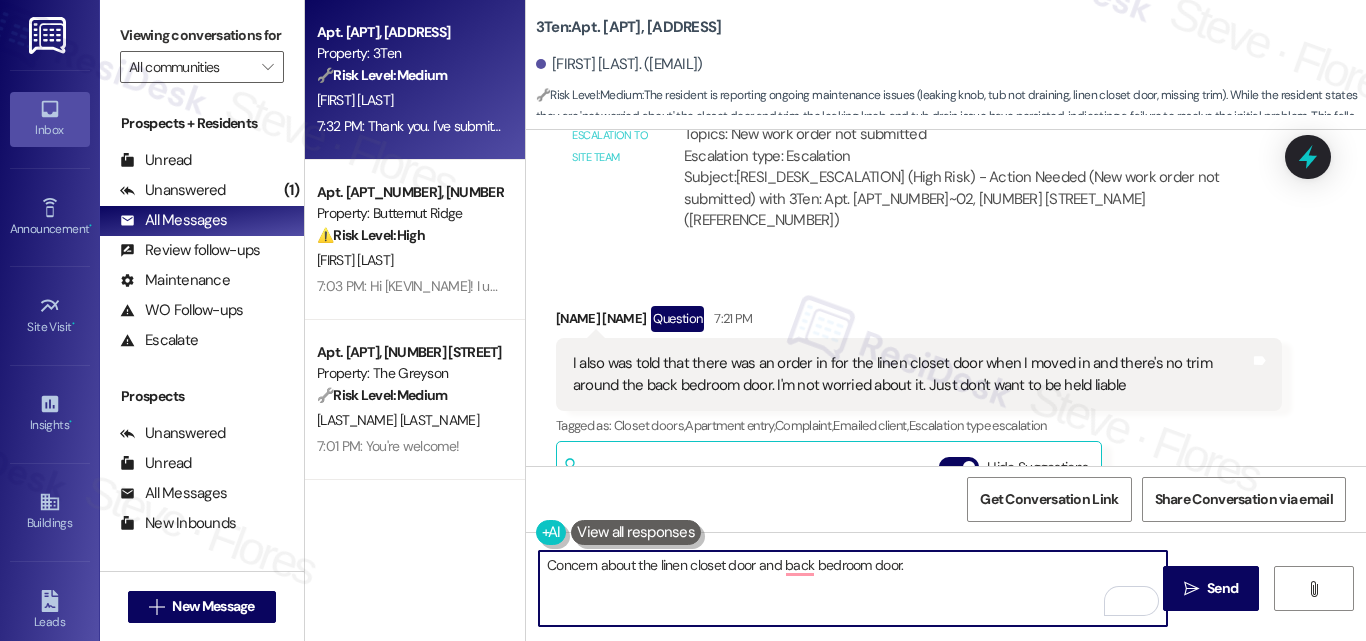 click on "Concern about the linen closet door and back bedroom door." at bounding box center [853, 588] 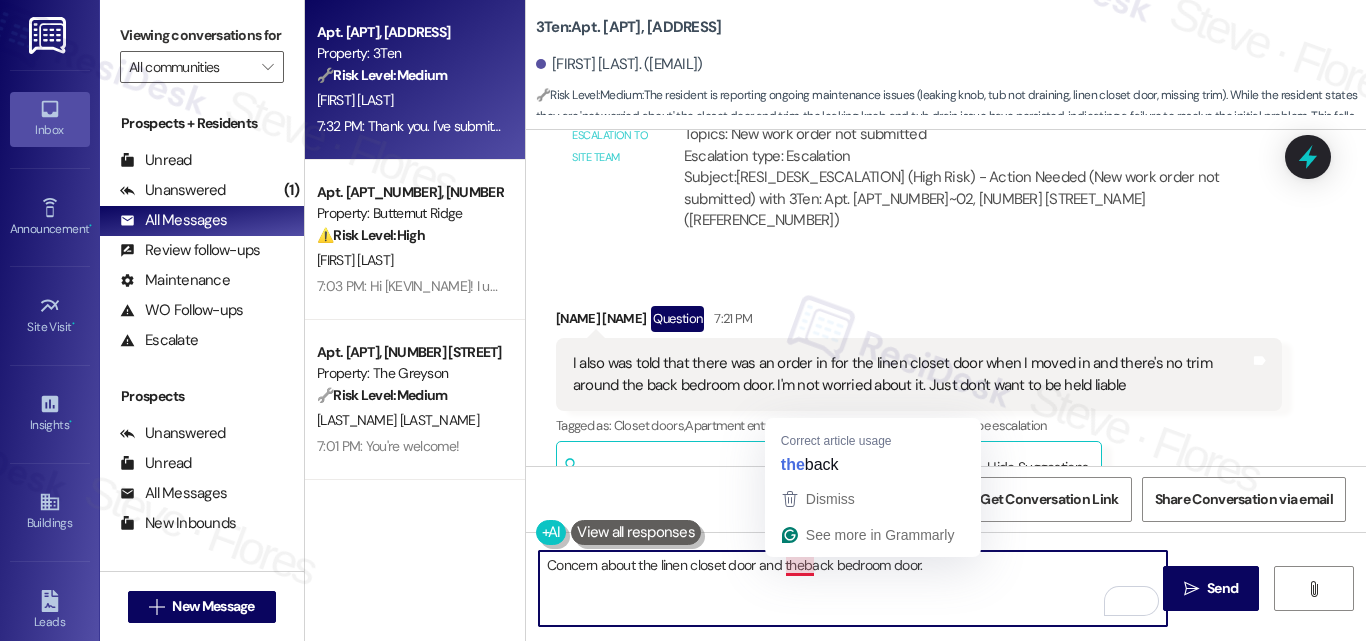 type on "Concern about the linen closet door and the back bedroom door." 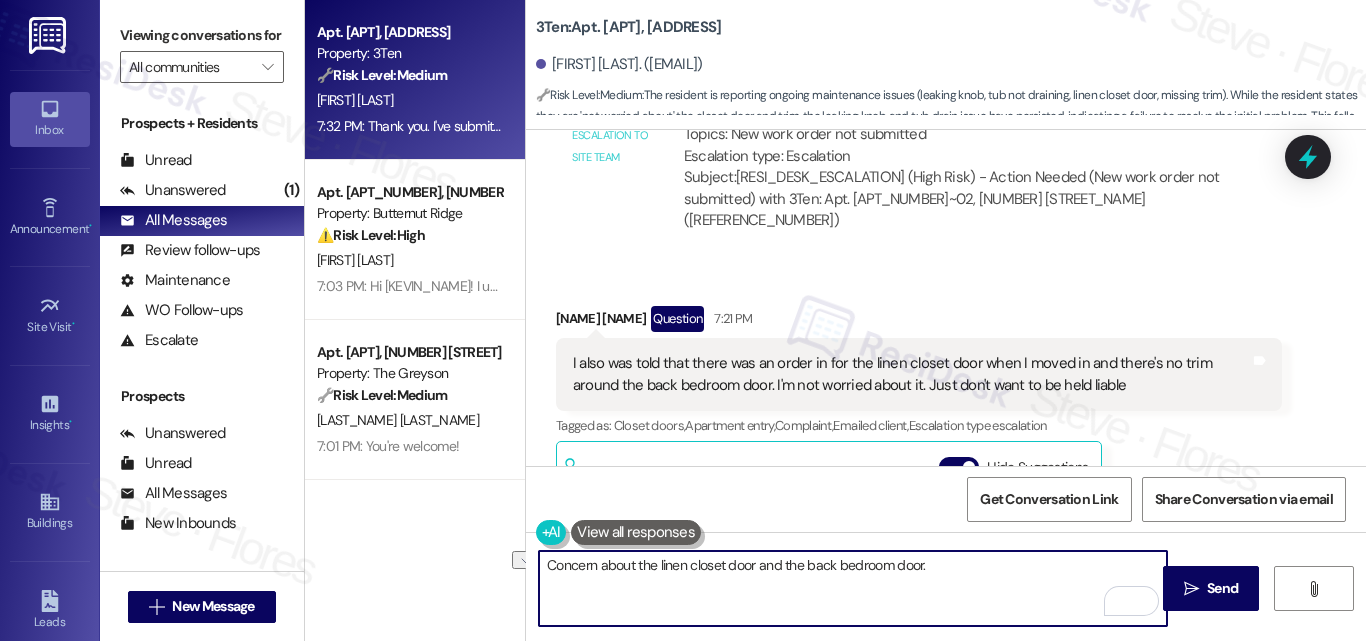 drag, startPoint x: 943, startPoint y: 564, endPoint x: 536, endPoint y: 566, distance: 407.0049 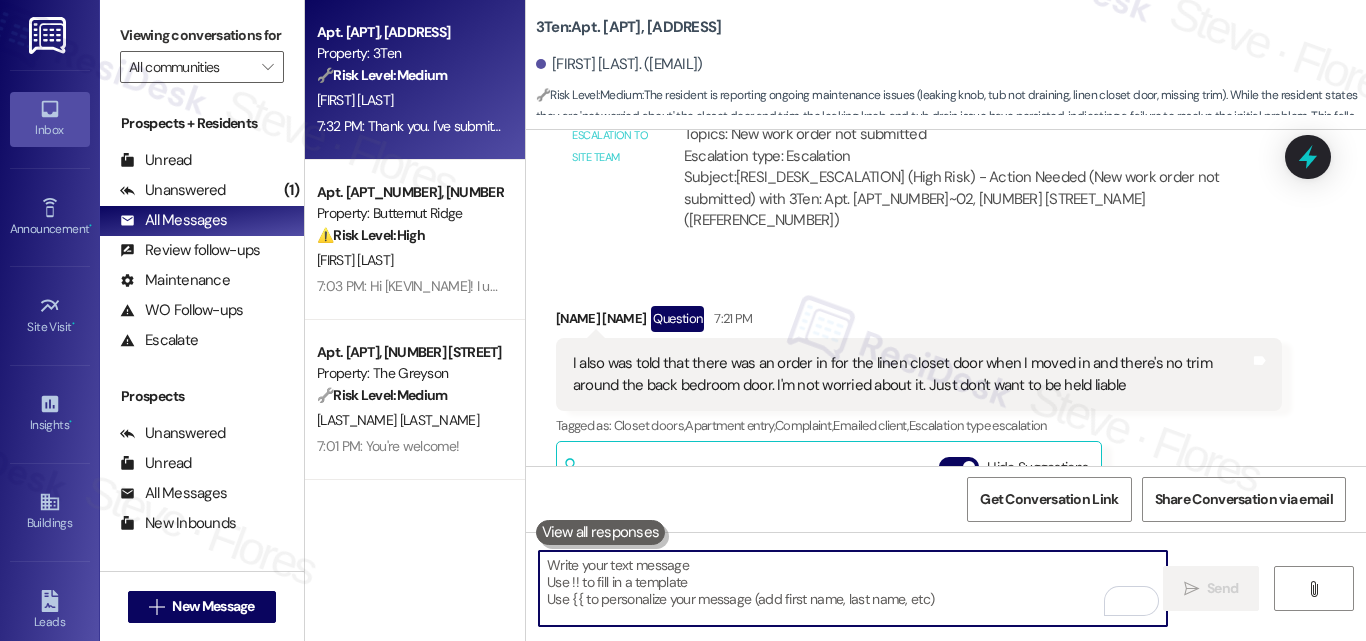 type 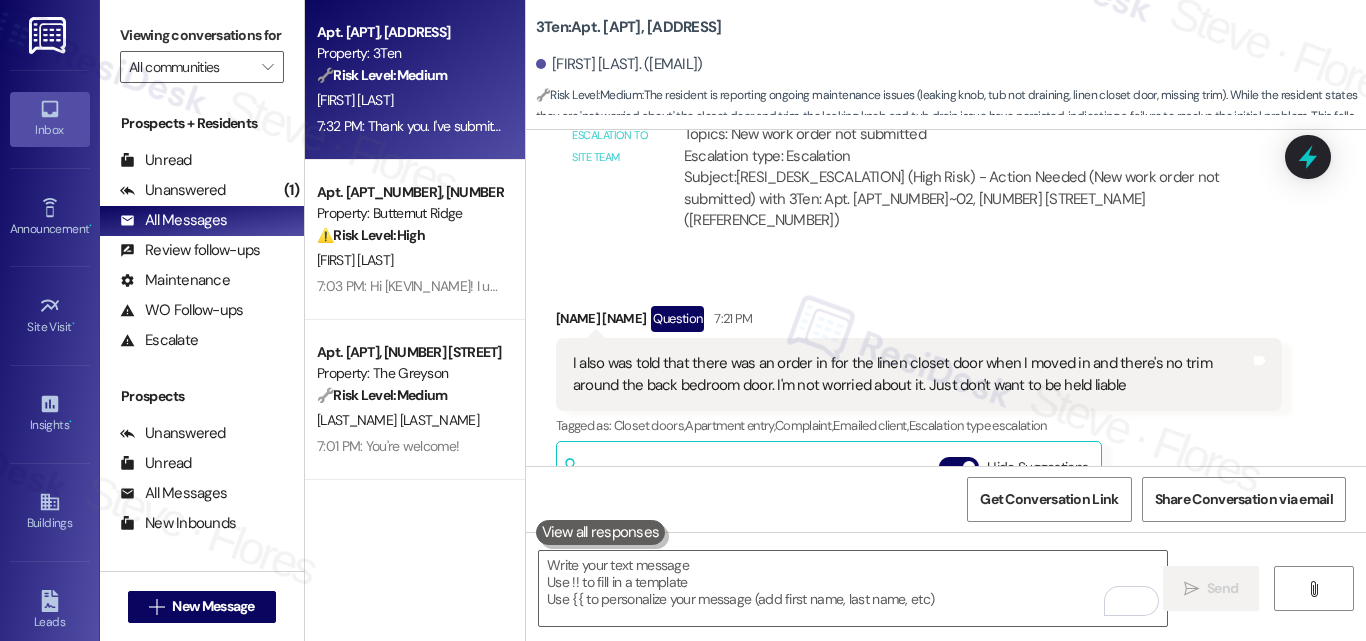 click on "[ROBIN_NAME] Gregory Question 7:21 PM I also was told that there was an order in for the linen closet door when I moved in and there's no trim around the back bedroom door. I'm not worried about it. Just don't want to be held liable  Tags and notes Tagged as:   Closet doors ,  Click to highlight conversations about Closet doors Apartment entry ,  Click to highlight conversations about Apartment entry Complaint ,  Click to highlight conversations about Complaint Emailed client ,  Click to highlight conversations about Complaint Escalation type escalation Click to highlight conversations about Escalation type escalation  Related guidelines Hide Suggestions Nolan - Dickinson Apartments: Laundry facility available 24 hours with access granted once registered. Created  a year ago Property level guideline  ( 70 % match) FAQs generated by ResiDesk AI How do I get access to the laundry facility? Once you get access to the Paxton Key and are registered, you will have access to the laundry facility. Original Guideline  (" at bounding box center (919, 531) 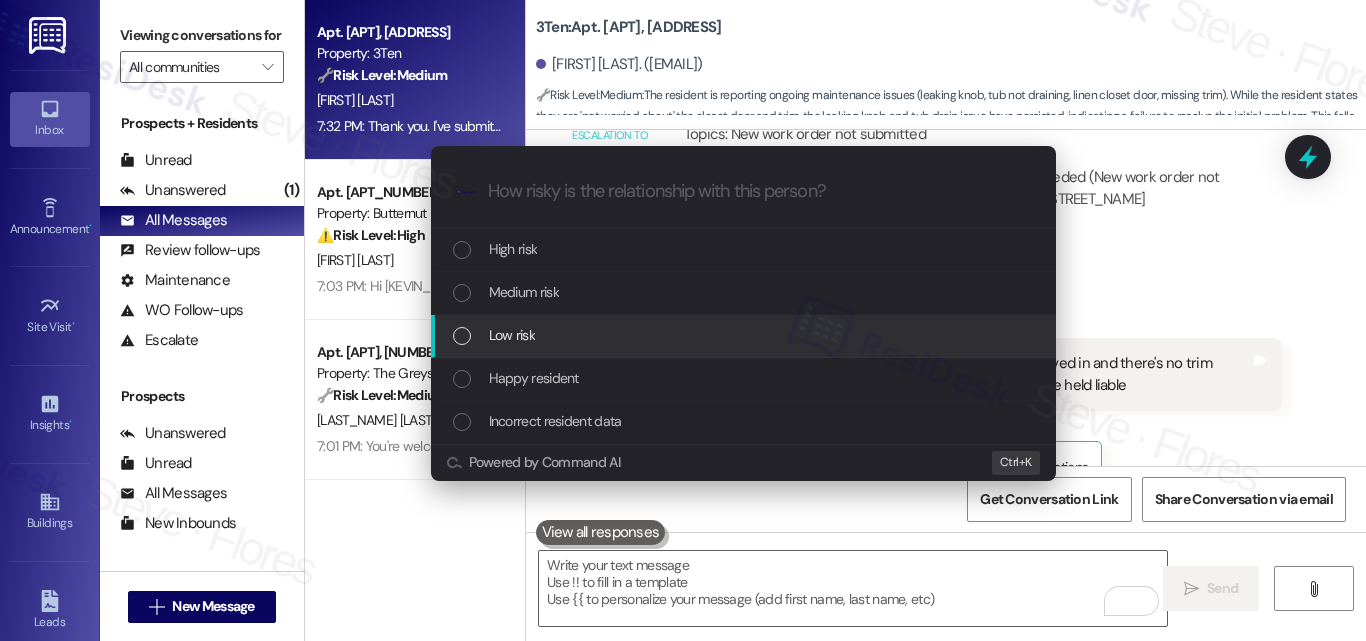 click on "Low risk" at bounding box center (512, 335) 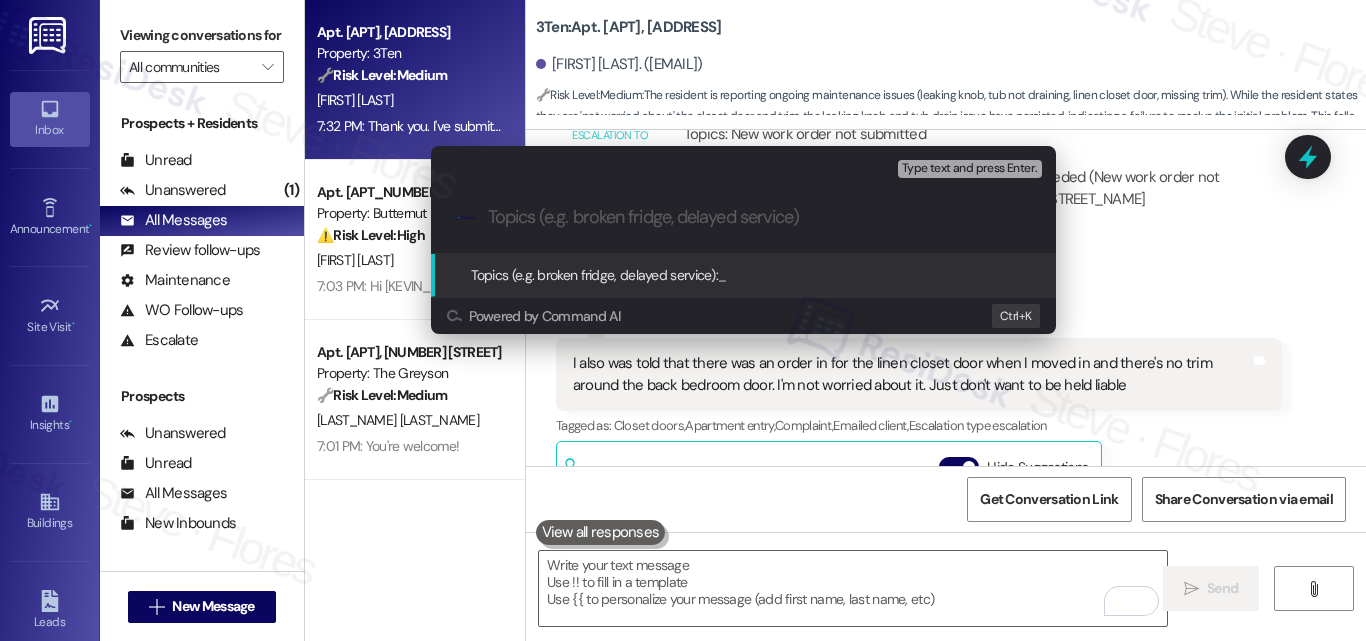 paste on "Concern about the linen closet door and the back bedroom door." 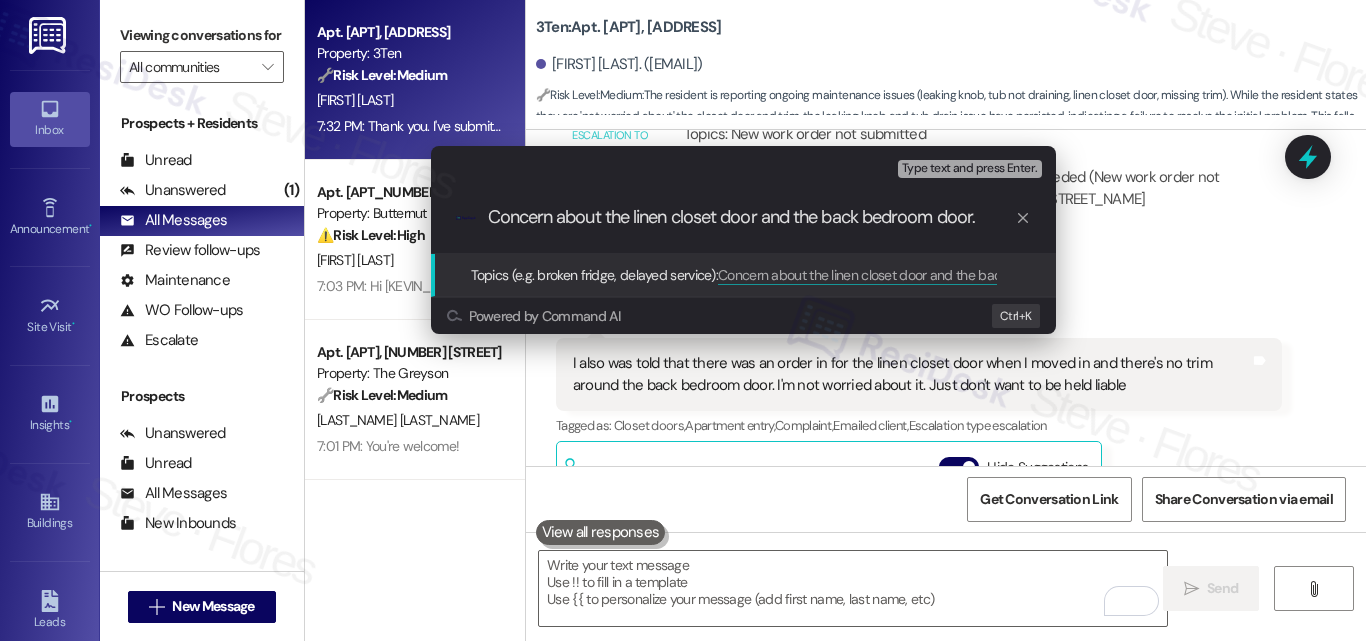 type 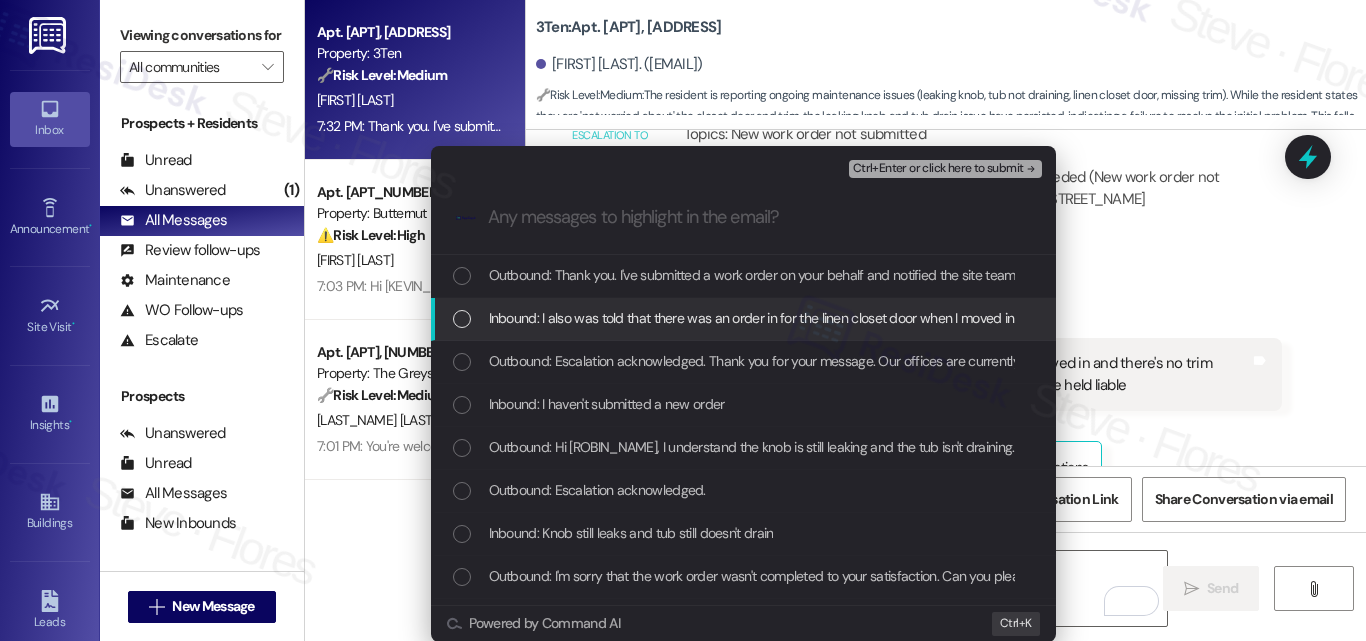 click on "Inbound: I also was told that there was an order in for the linen closet door when I moved in and there's no trim around the back bedroom door. I'm not worried about it. Just don't want to be held liable" at bounding box center [1063, 318] 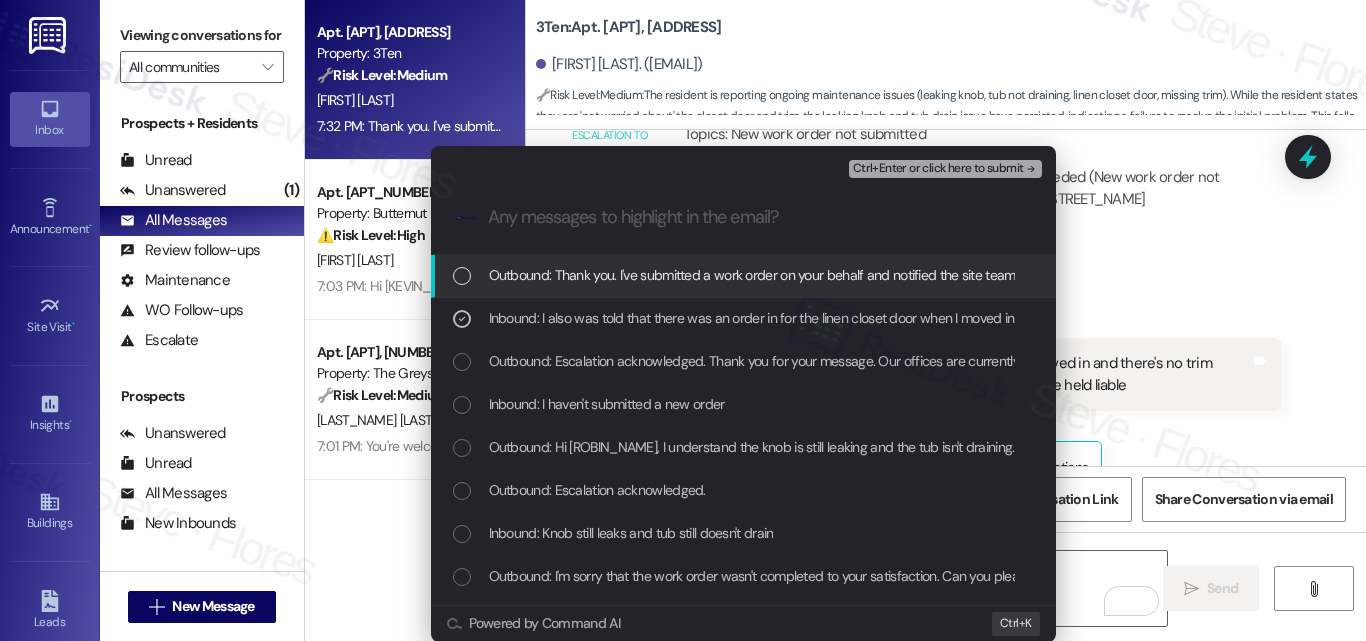 click on "Ctrl+Enter or click here to submit" at bounding box center [938, 169] 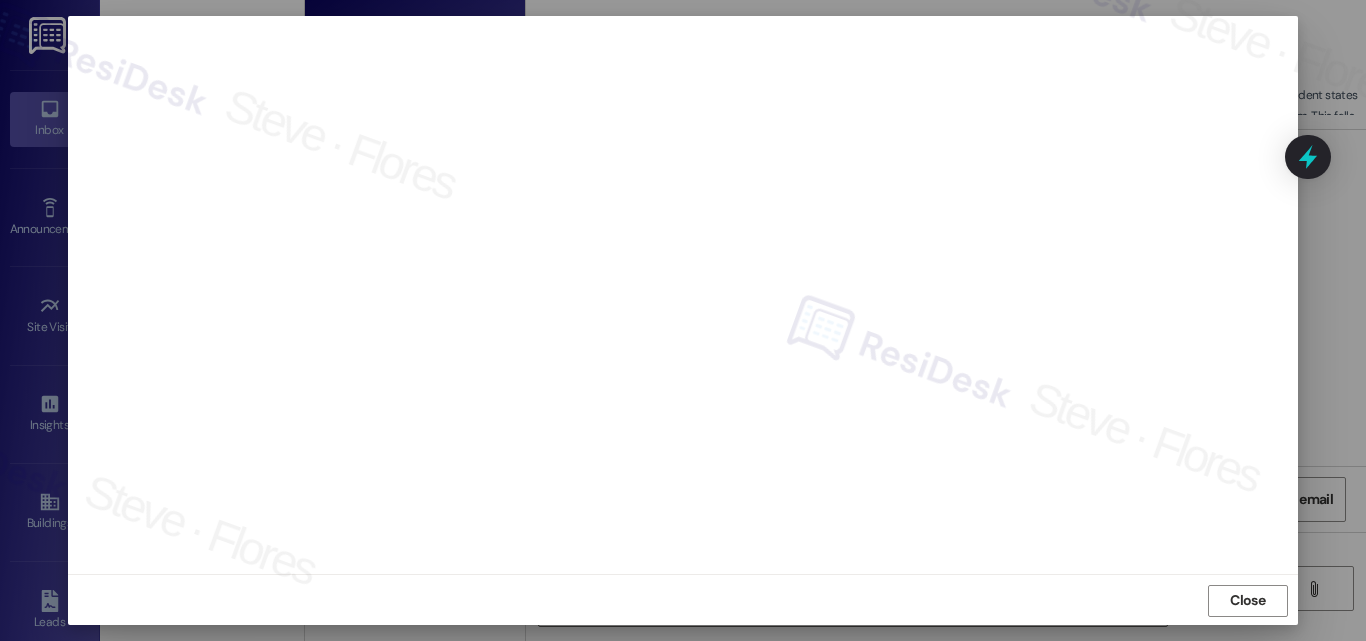 scroll, scrollTop: 21, scrollLeft: 0, axis: vertical 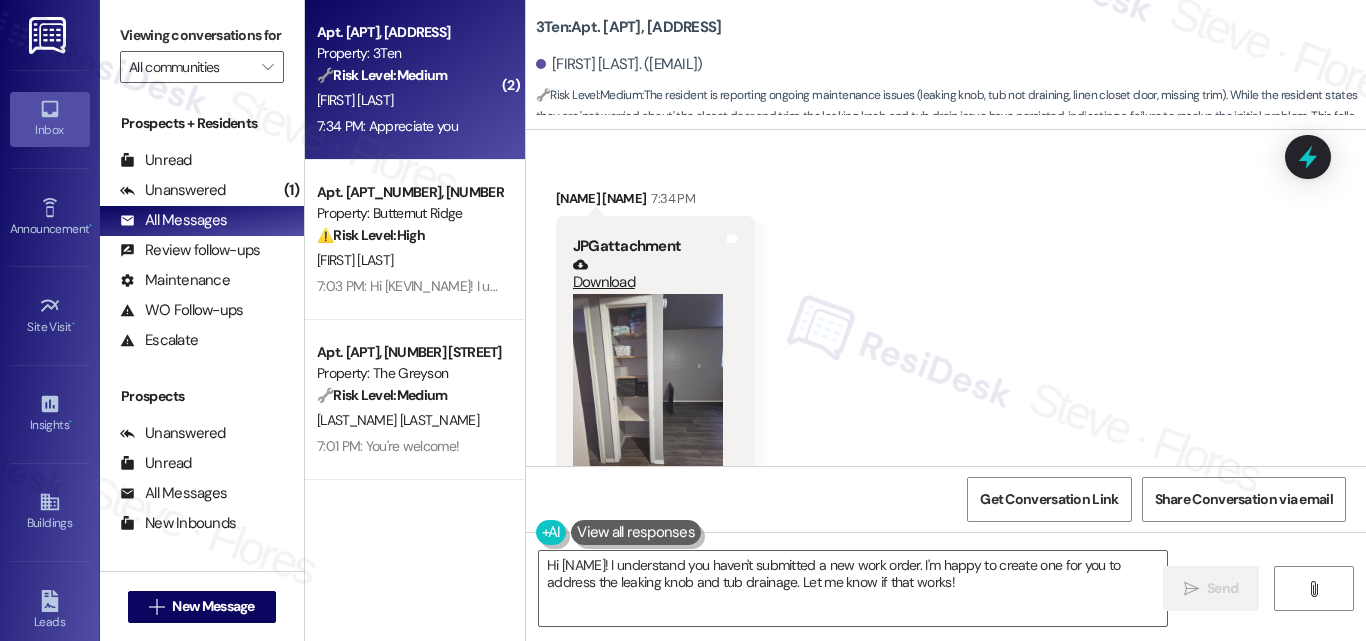 click at bounding box center (648, 394) 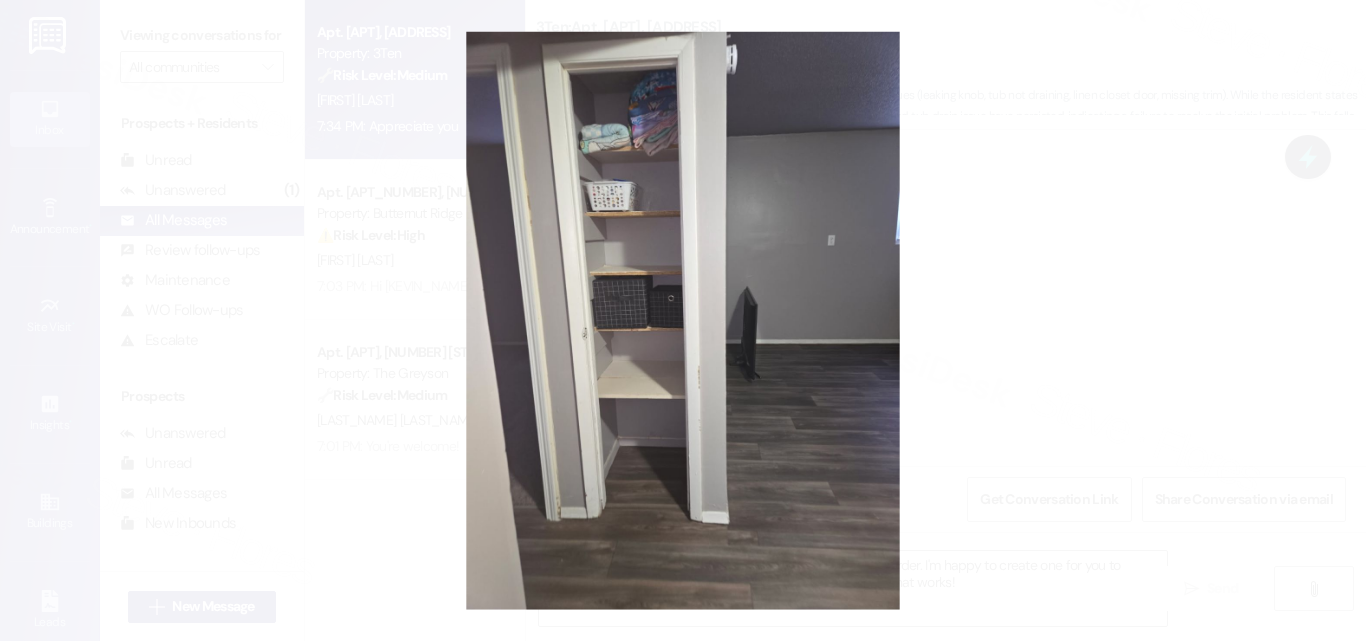 click at bounding box center [683, 320] 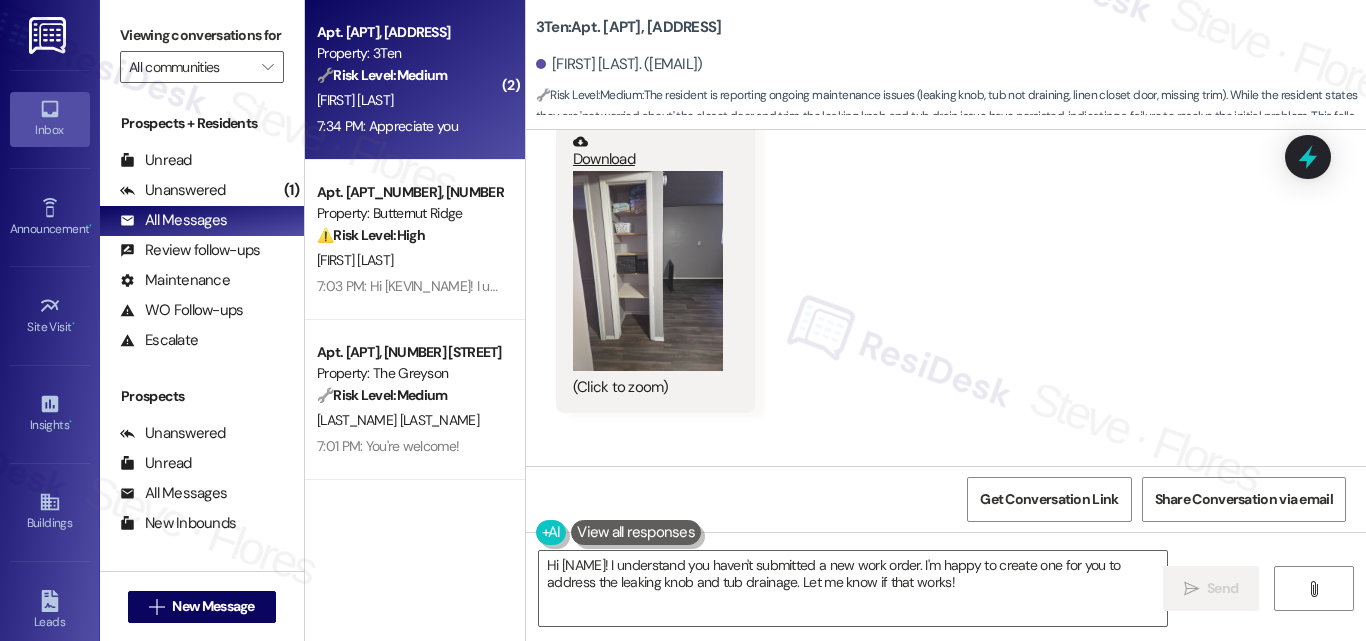 scroll, scrollTop: 3605, scrollLeft: 0, axis: vertical 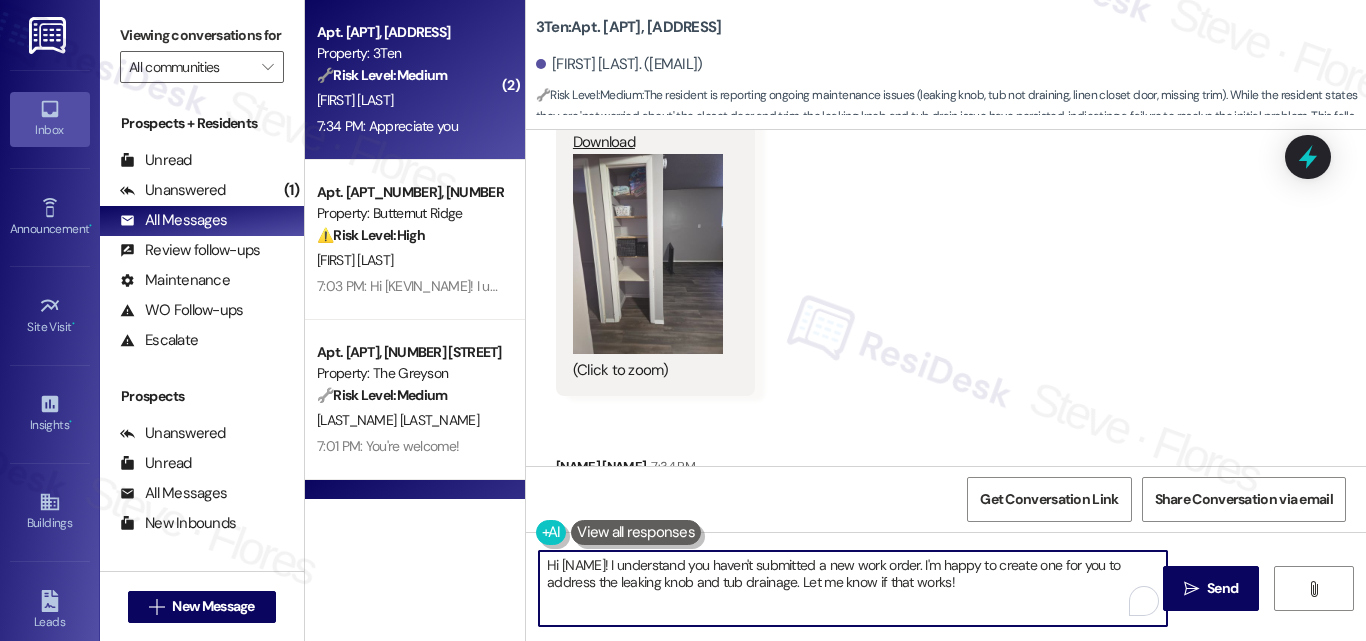 drag, startPoint x: 978, startPoint y: 590, endPoint x: 437, endPoint y: 493, distance: 549.62714 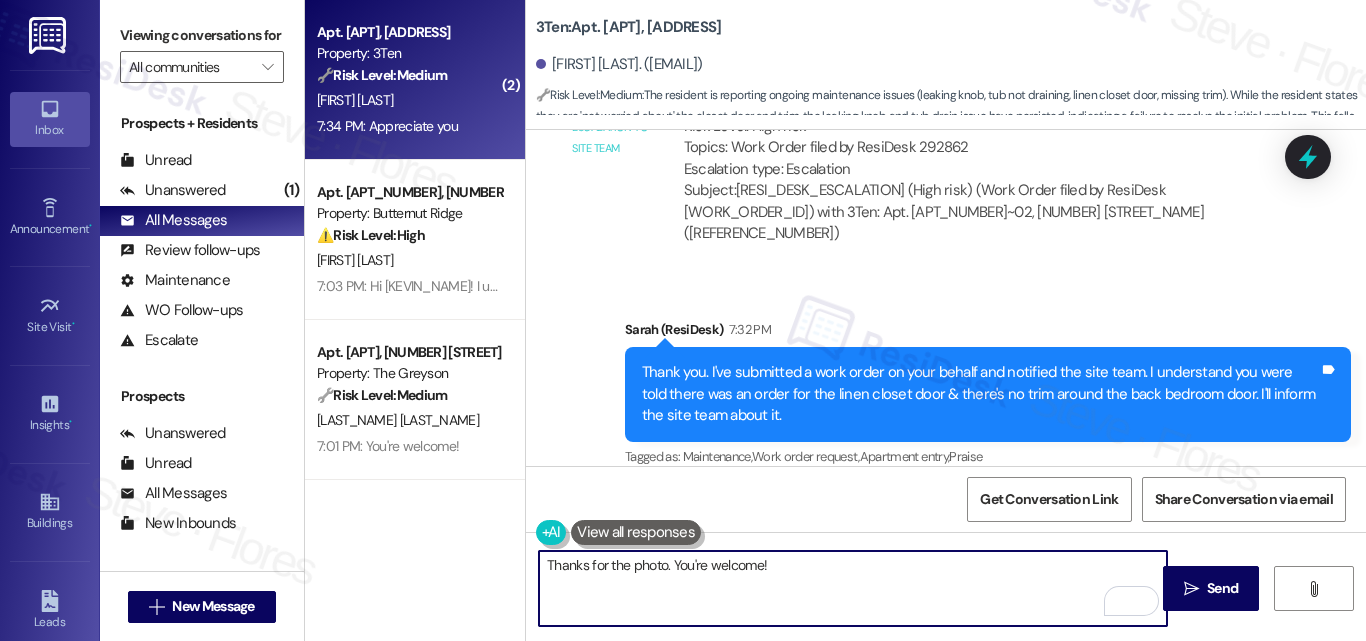 scroll, scrollTop: 3005, scrollLeft: 0, axis: vertical 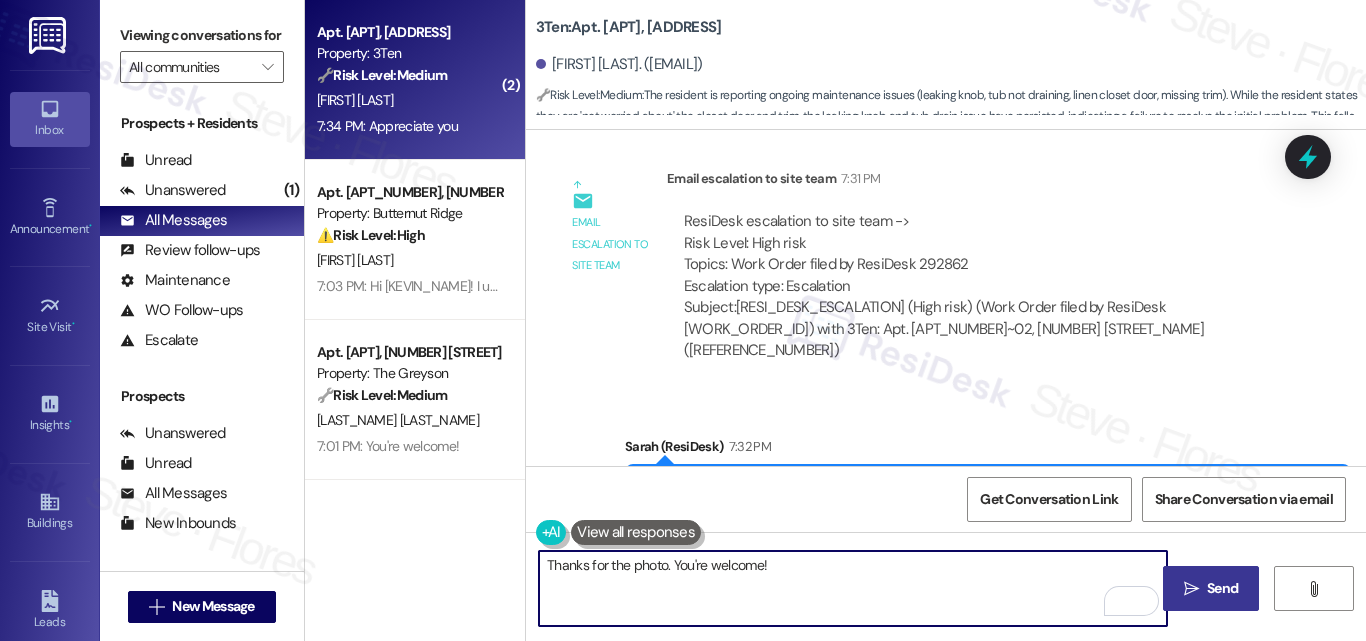 type on "Thanks for the photo. You're welcome!" 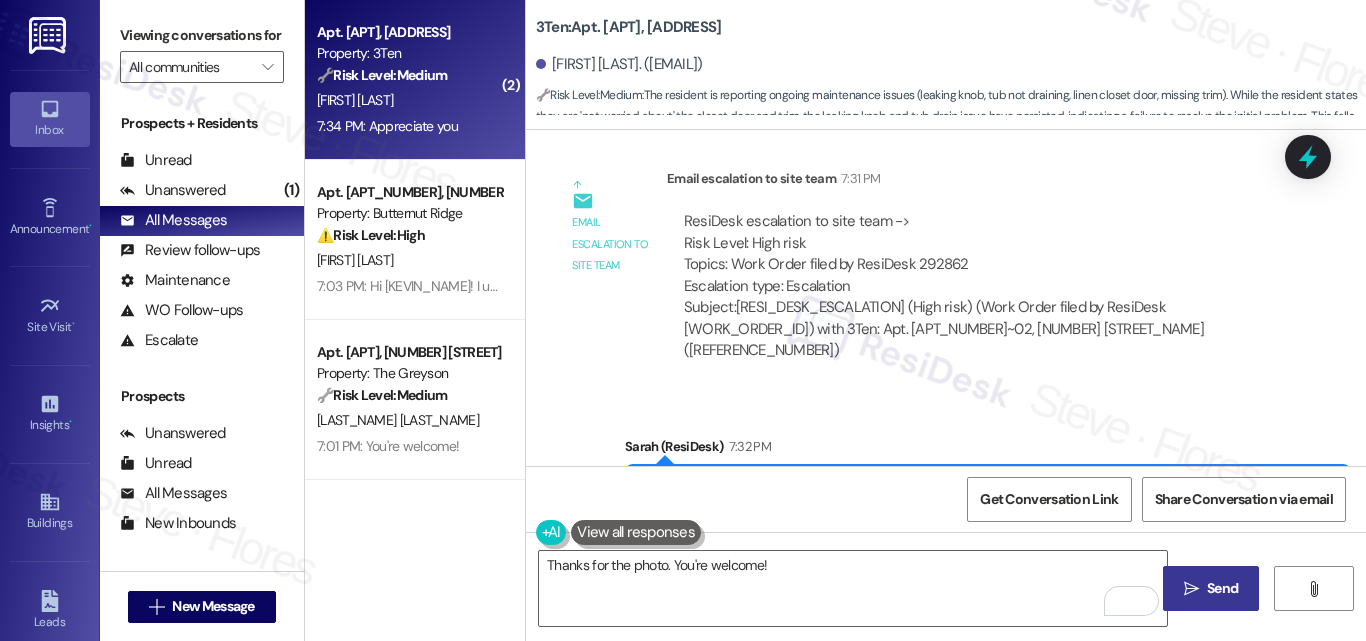 click on "Send" at bounding box center [1222, 588] 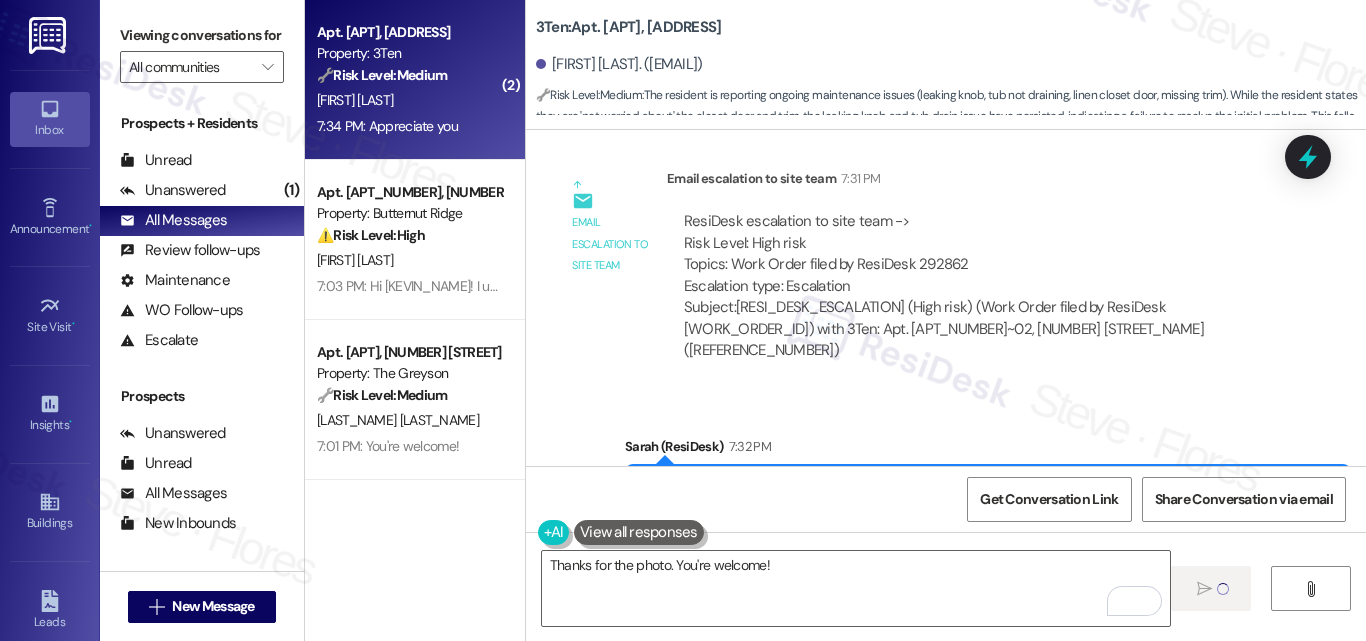 type 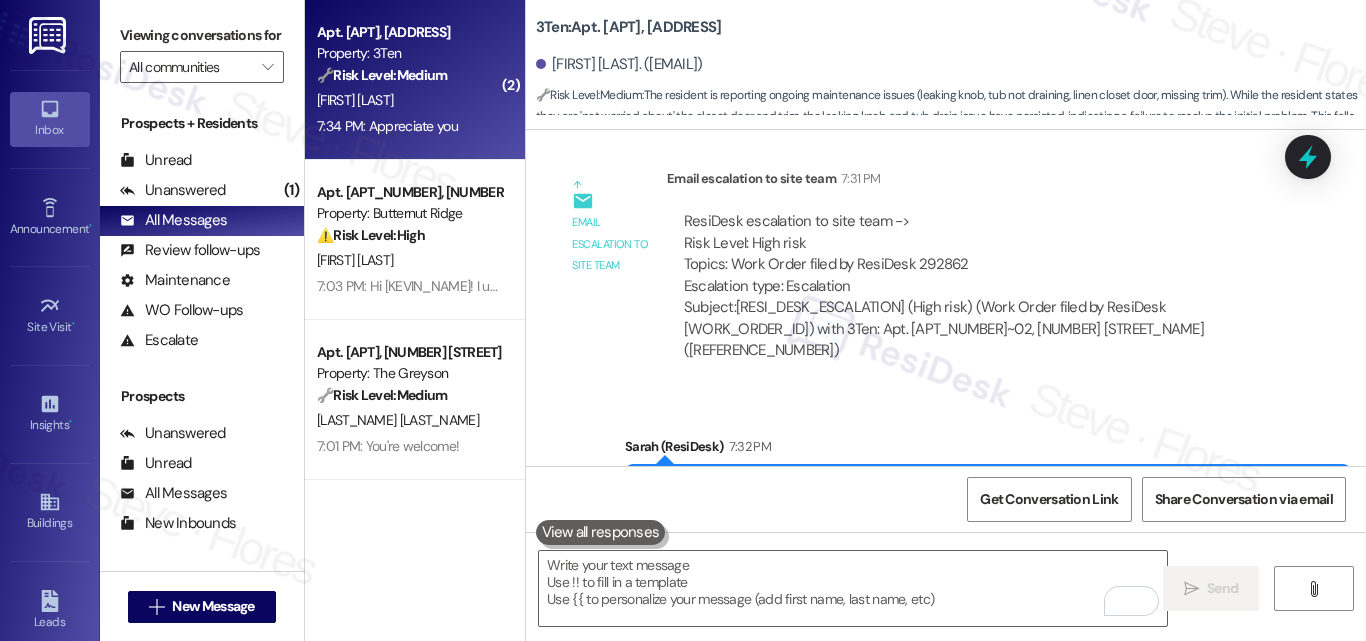 scroll, scrollTop: 3604, scrollLeft: 0, axis: vertical 